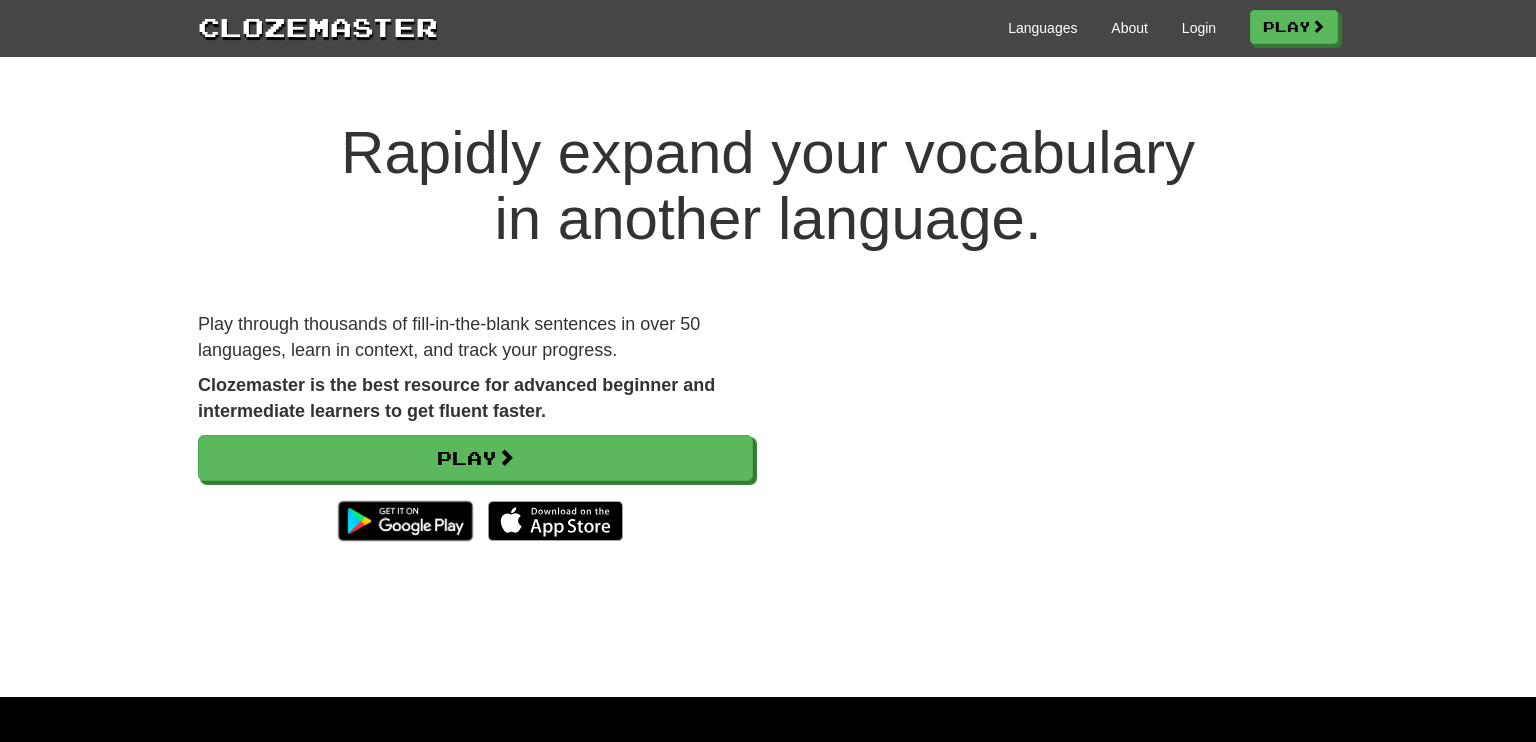 scroll, scrollTop: 0, scrollLeft: 0, axis: both 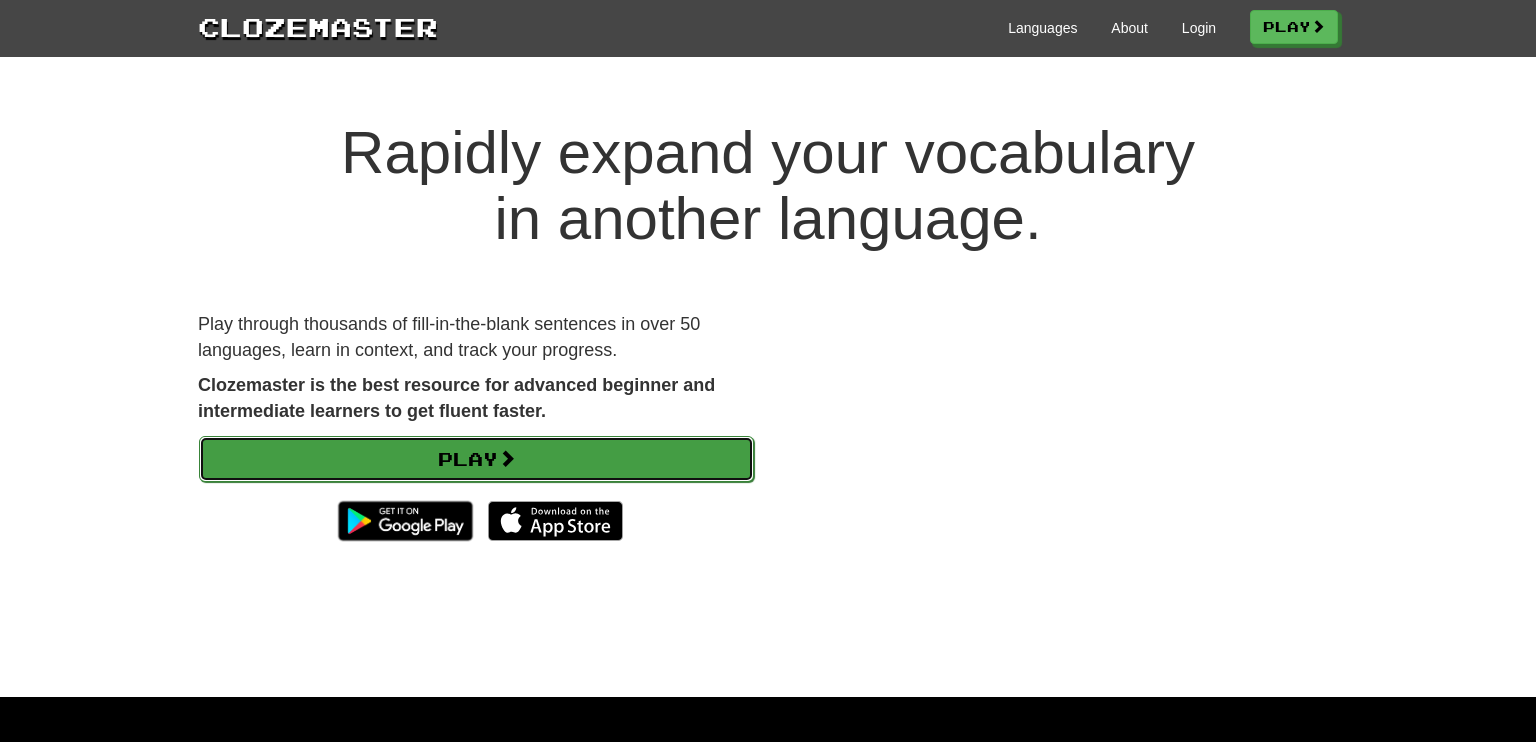click on "Play" at bounding box center (476, 459) 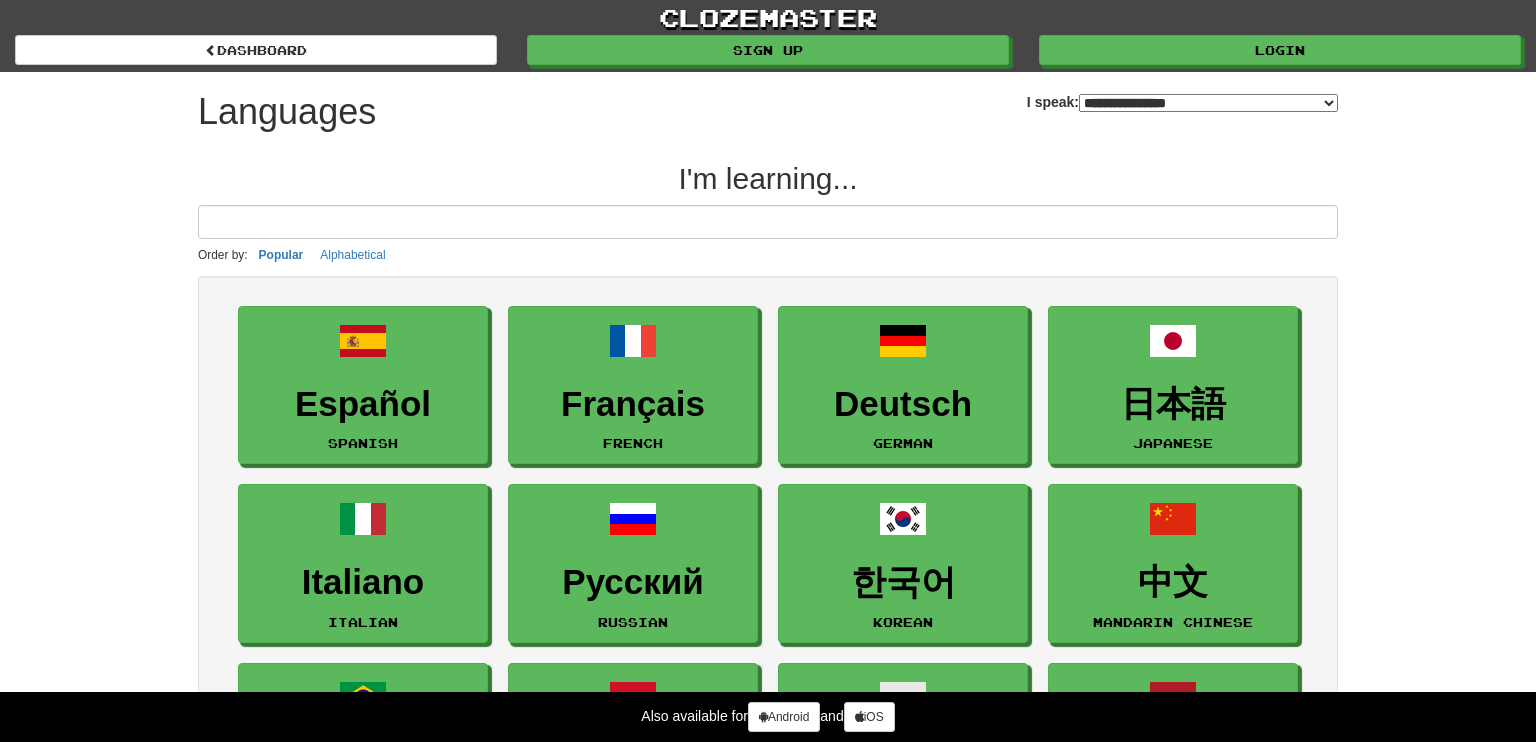 select on "*******" 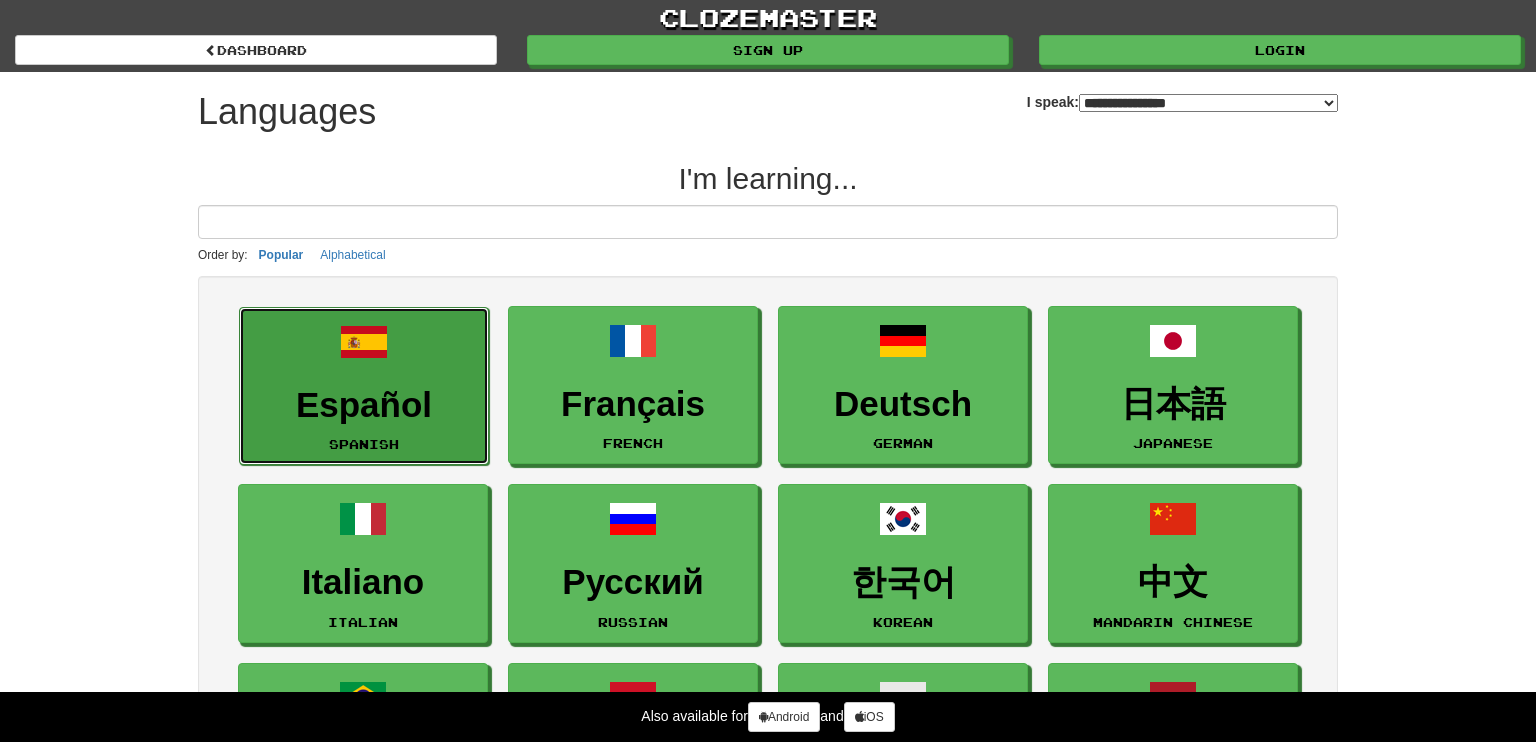 click on "Español" at bounding box center (364, 405) 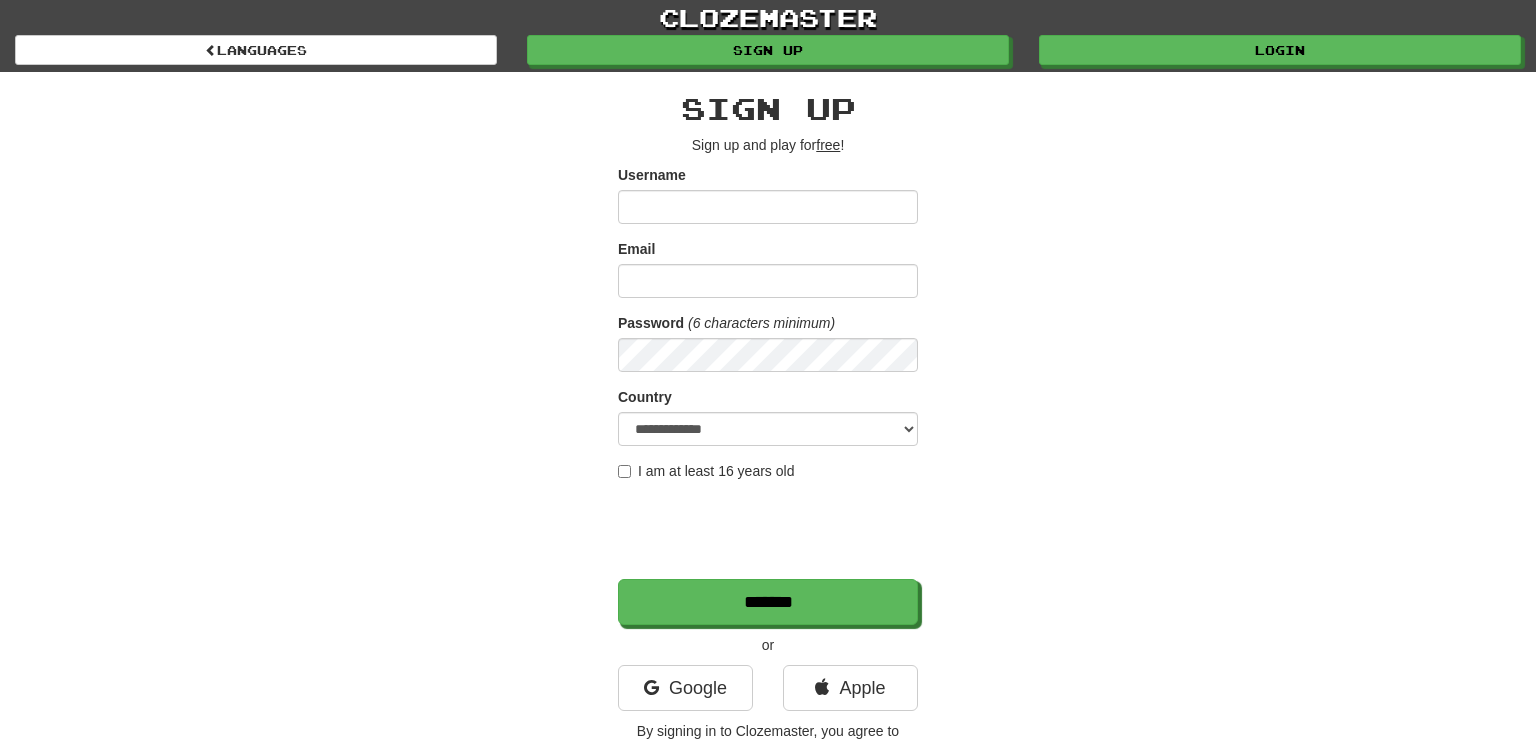 scroll, scrollTop: 0, scrollLeft: 0, axis: both 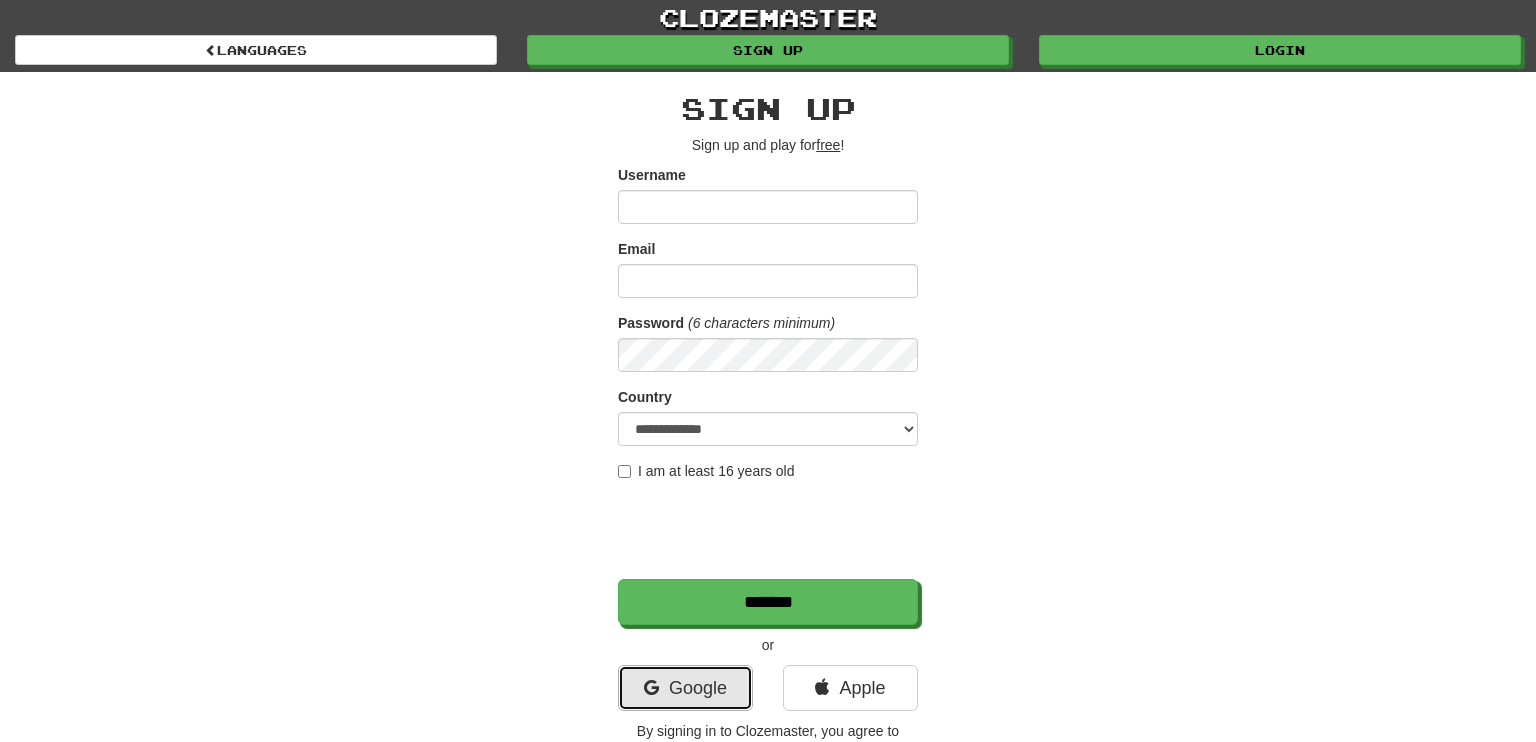 click on "Google" at bounding box center (685, 688) 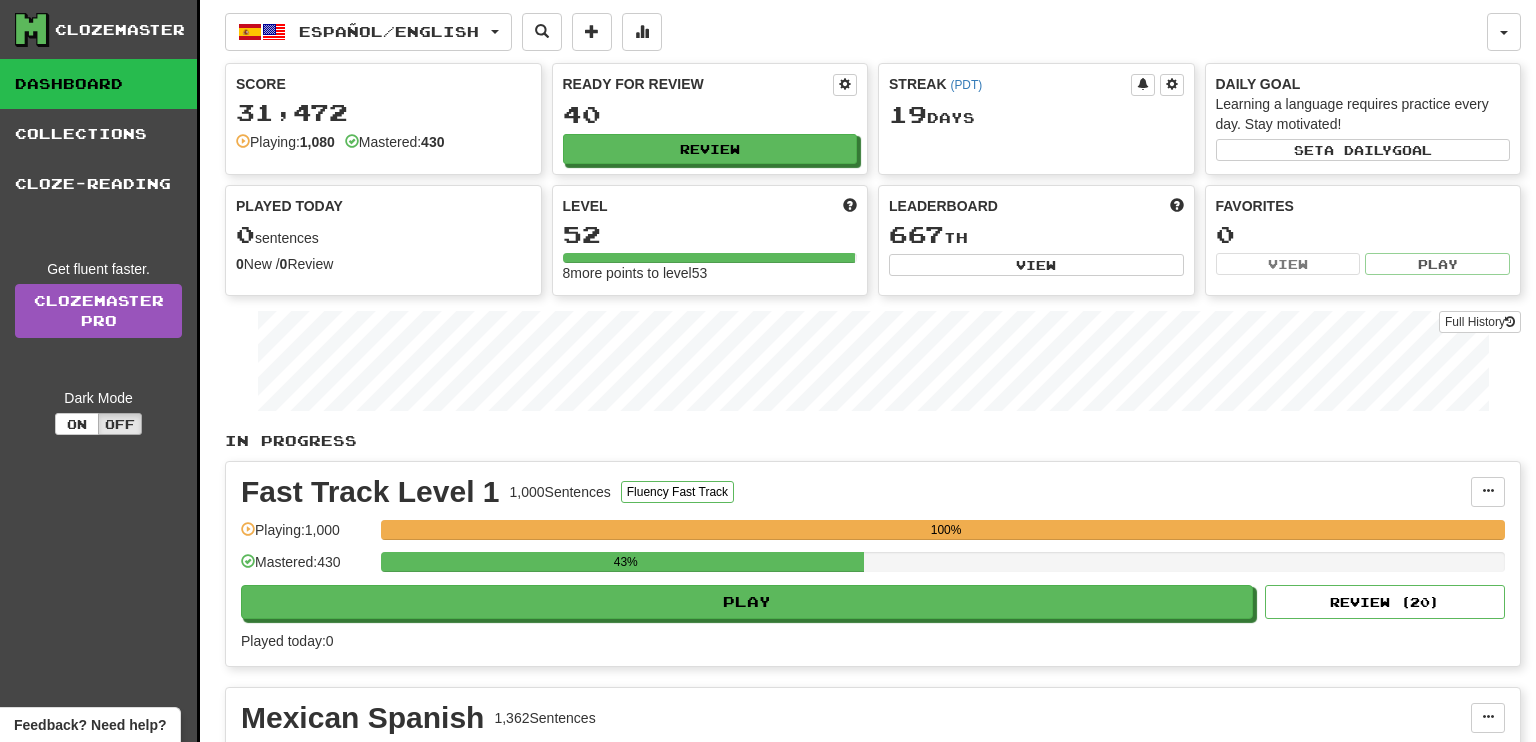 scroll, scrollTop: 0, scrollLeft: 0, axis: both 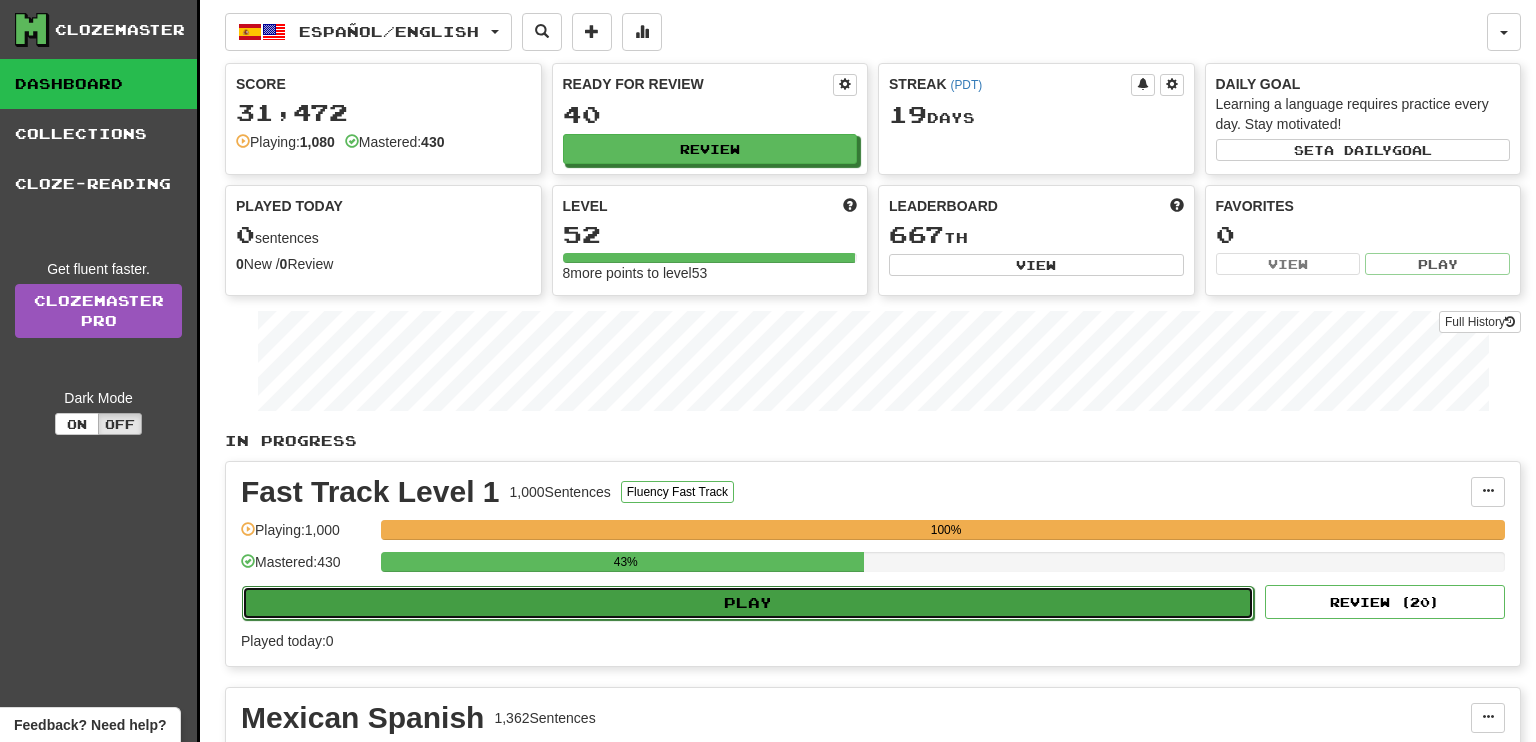 click on "Play" at bounding box center (748, 603) 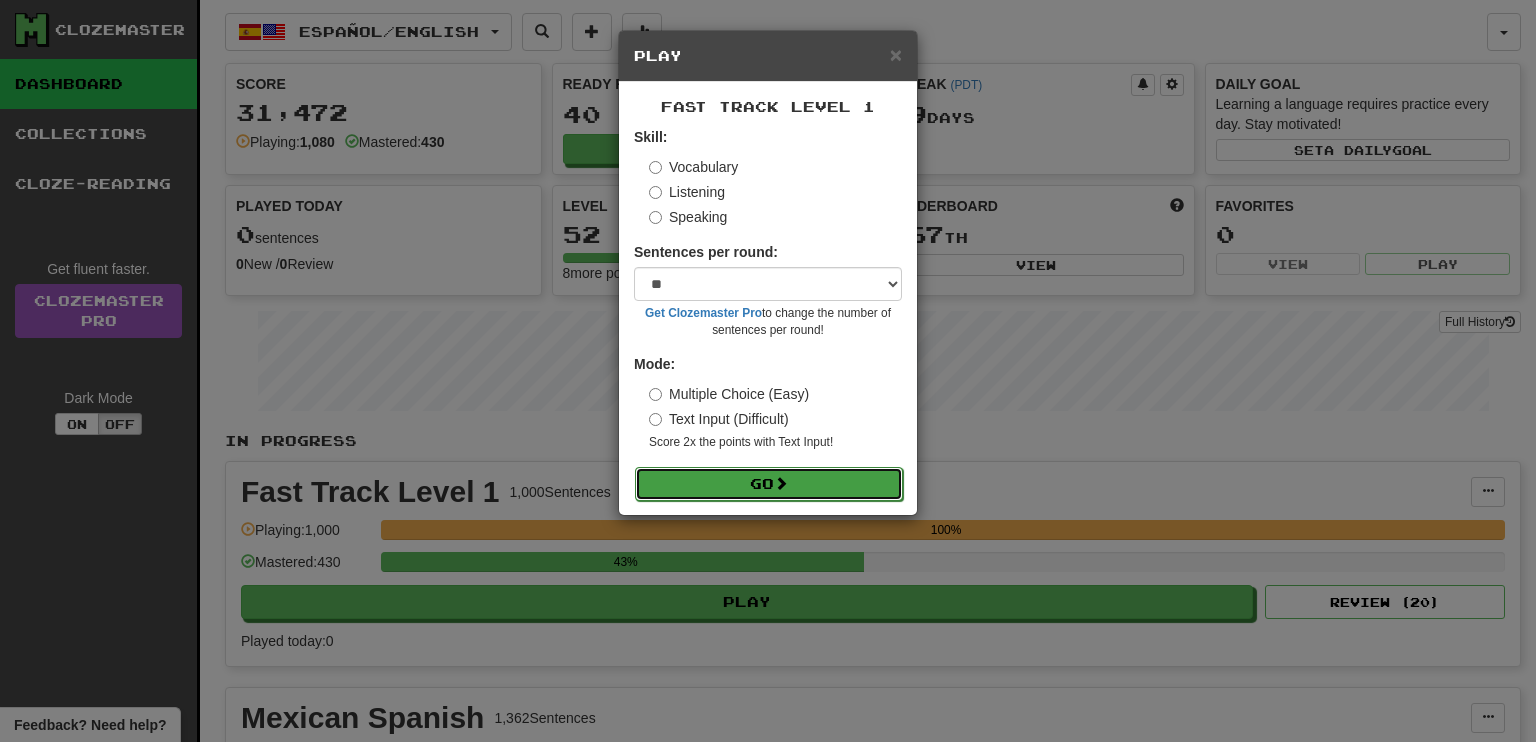 click on "Go" at bounding box center [769, 484] 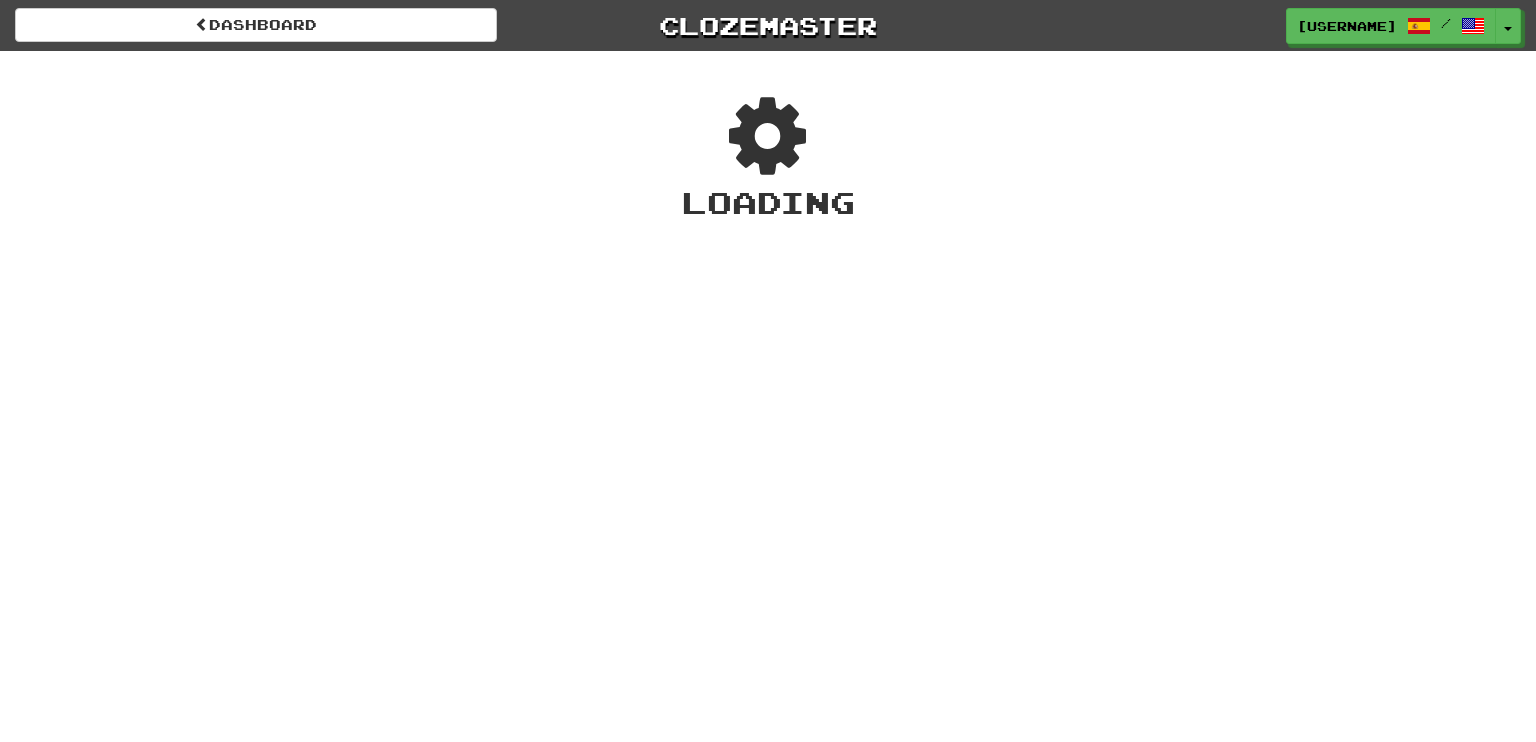 scroll, scrollTop: 0, scrollLeft: 0, axis: both 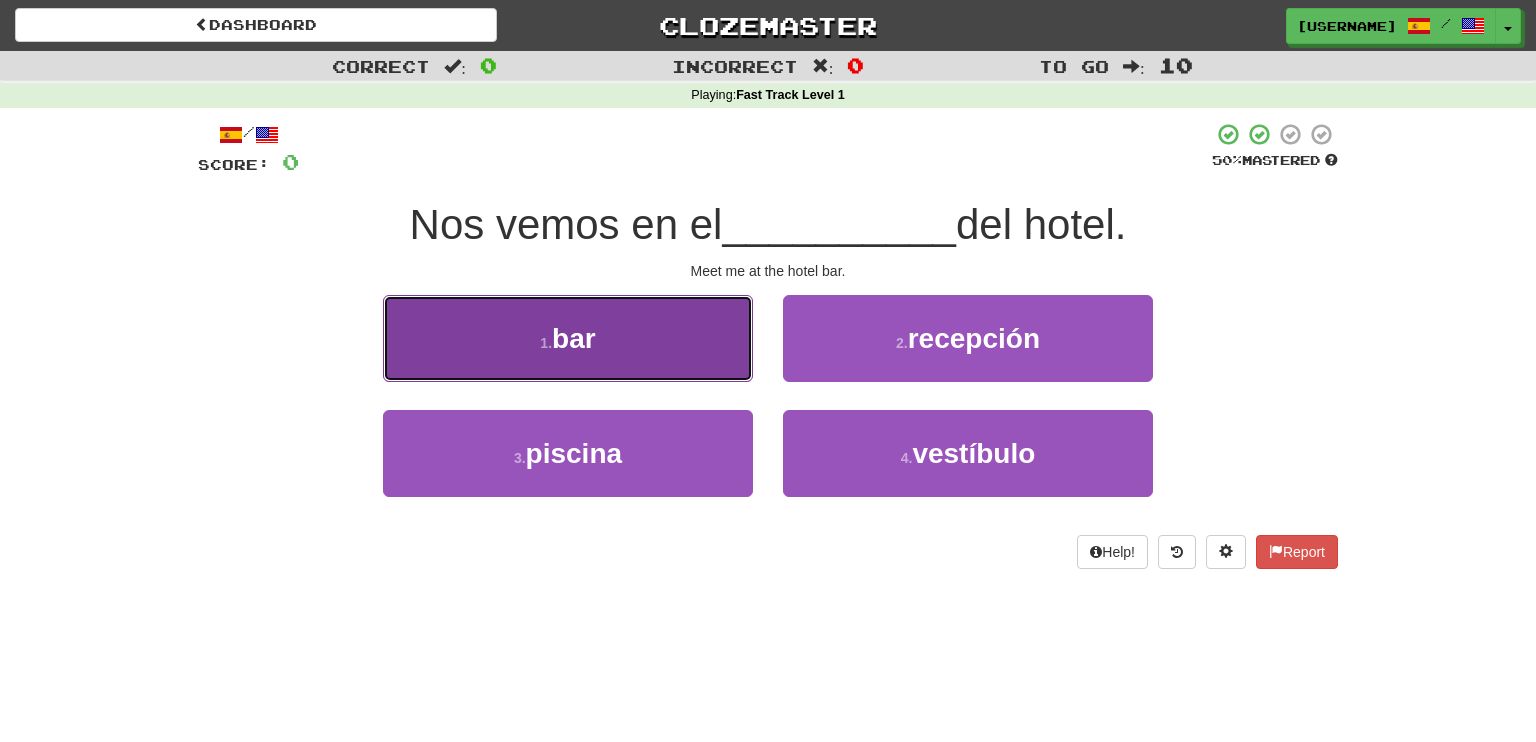 click on "1 .  bar" at bounding box center (568, 338) 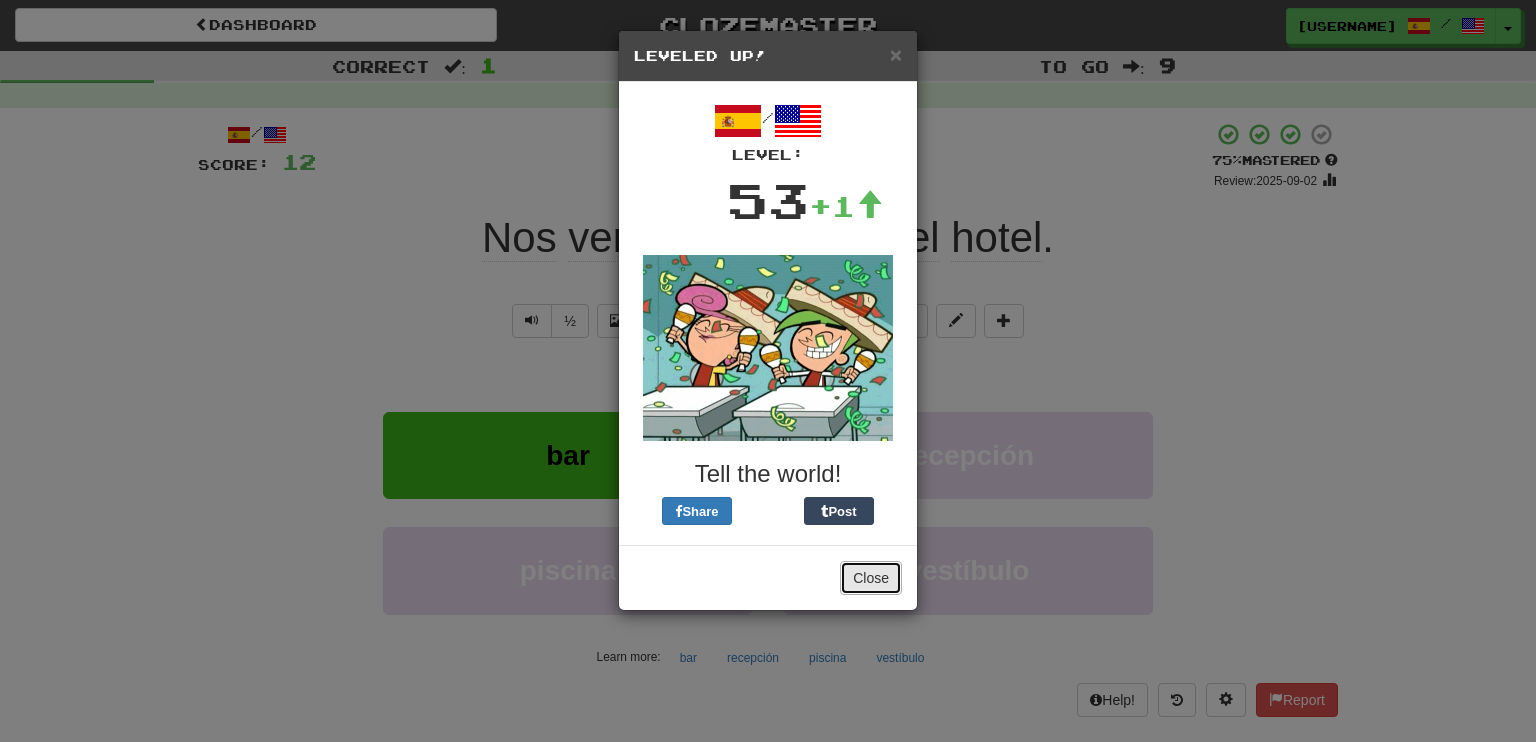 click on "Close" at bounding box center [871, 578] 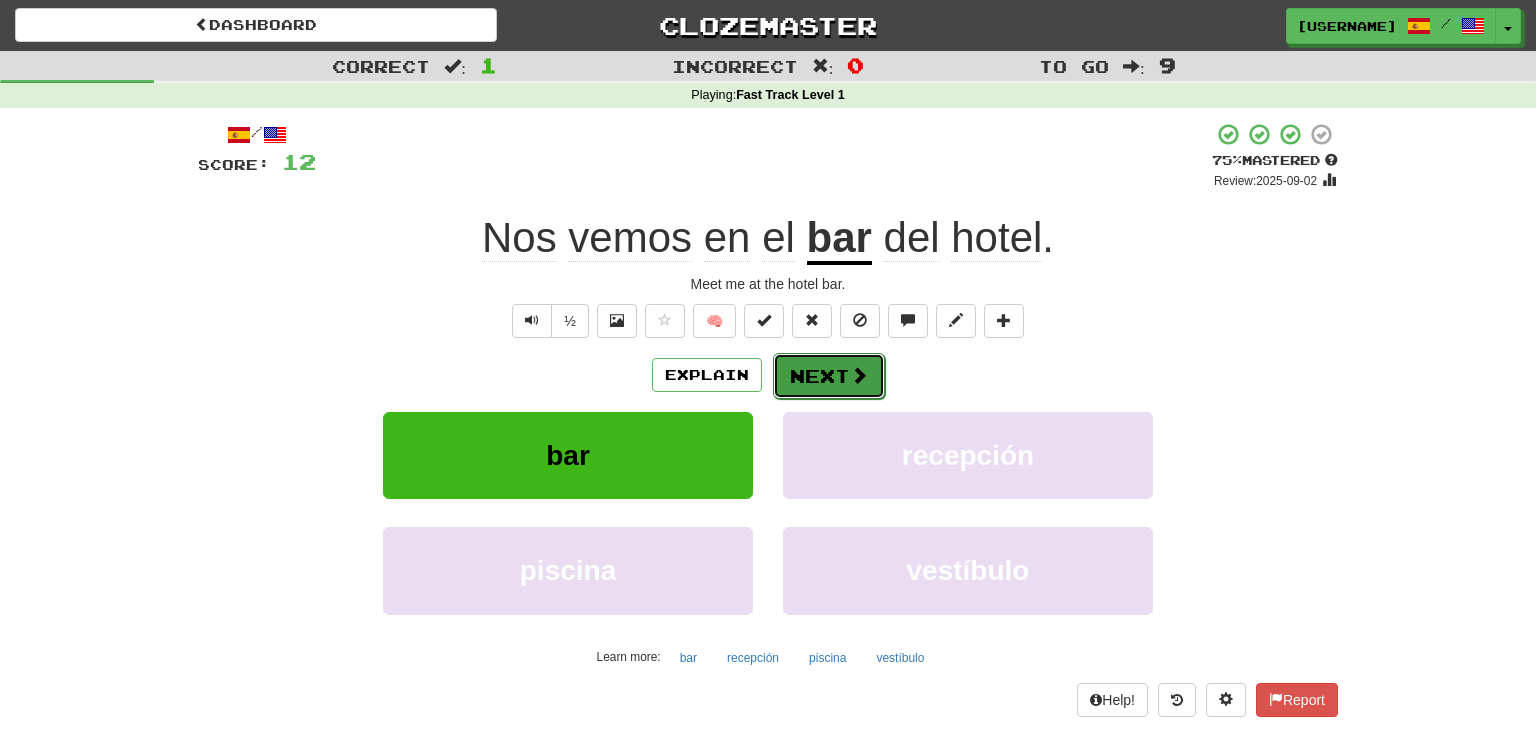 click on "Next" at bounding box center [829, 376] 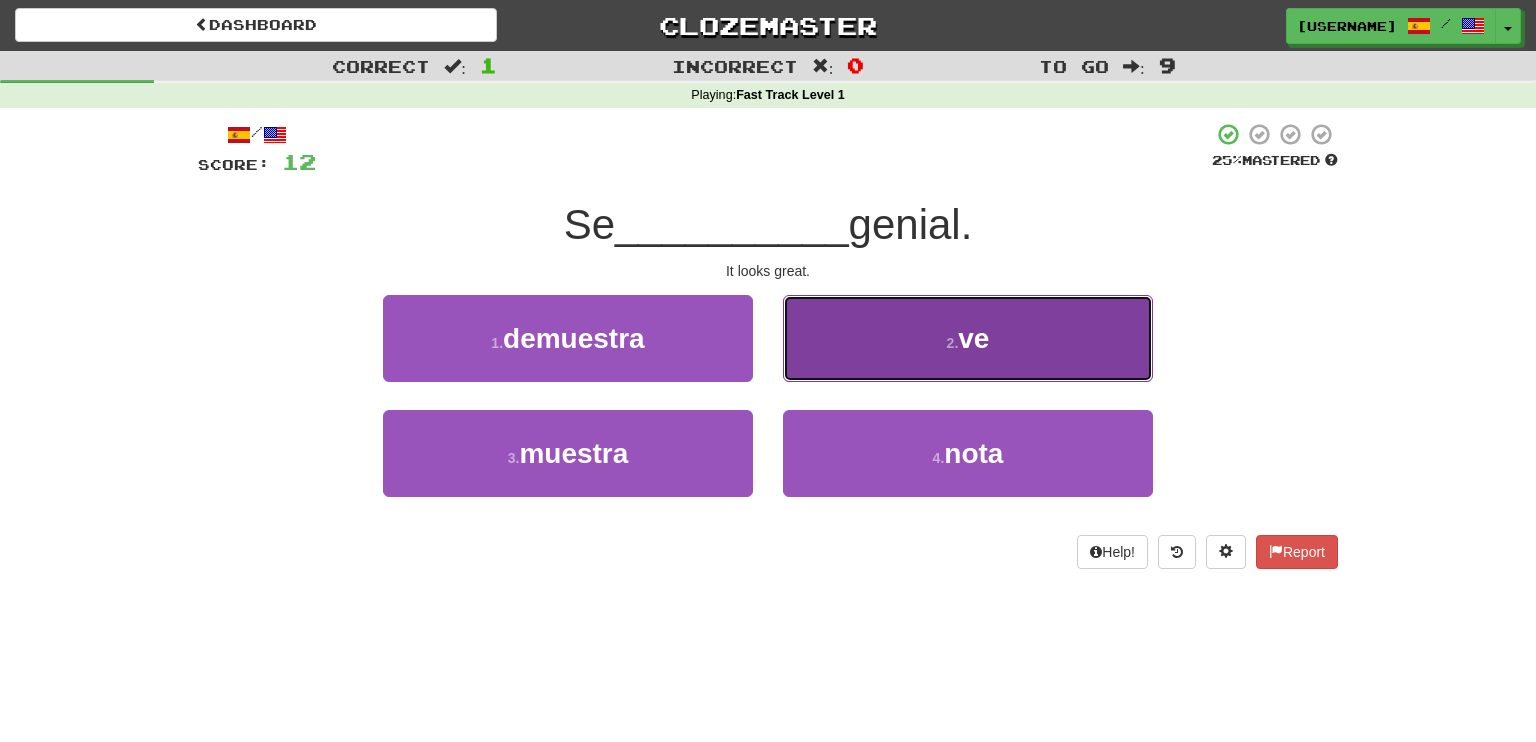 click on "2 .  ve" at bounding box center (968, 338) 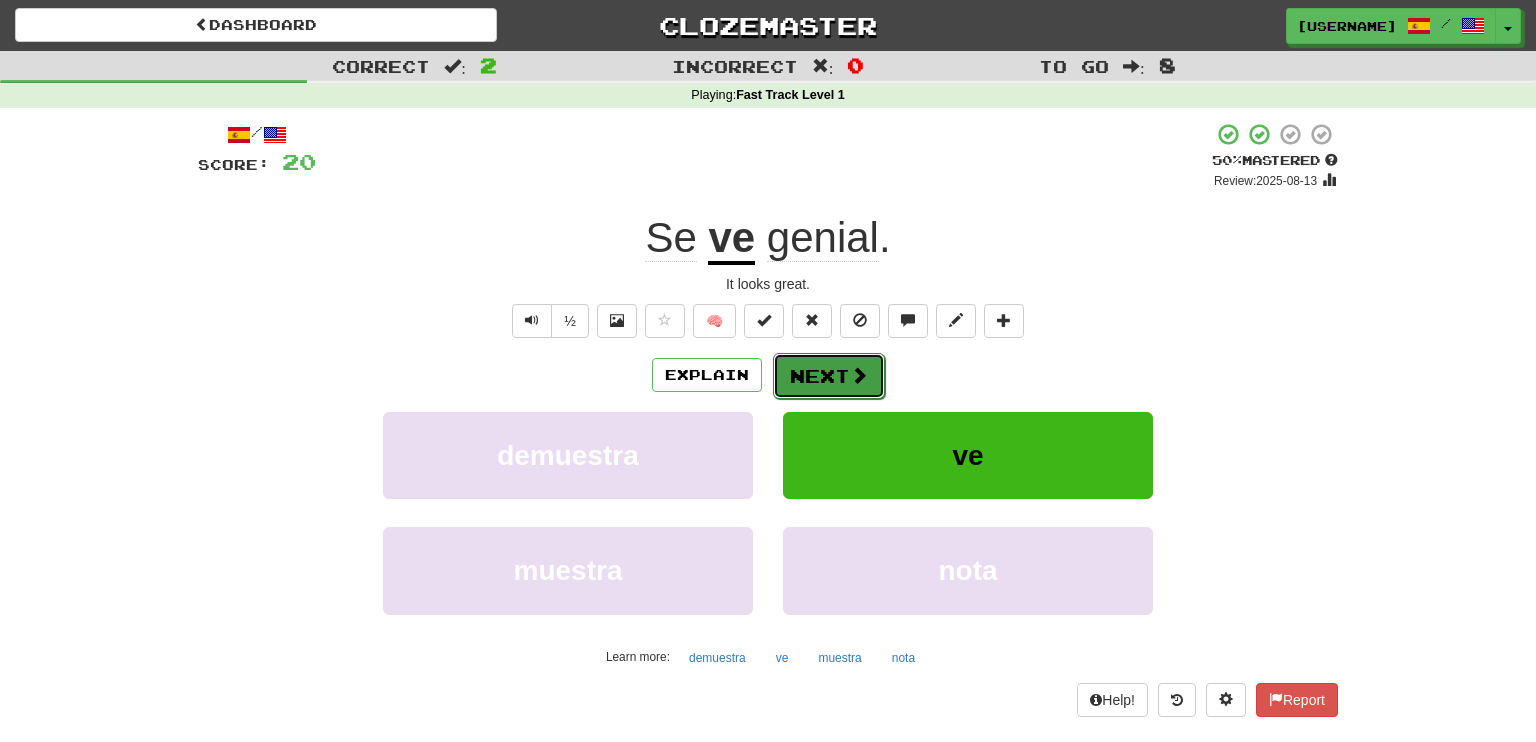 click on "Next" at bounding box center (829, 376) 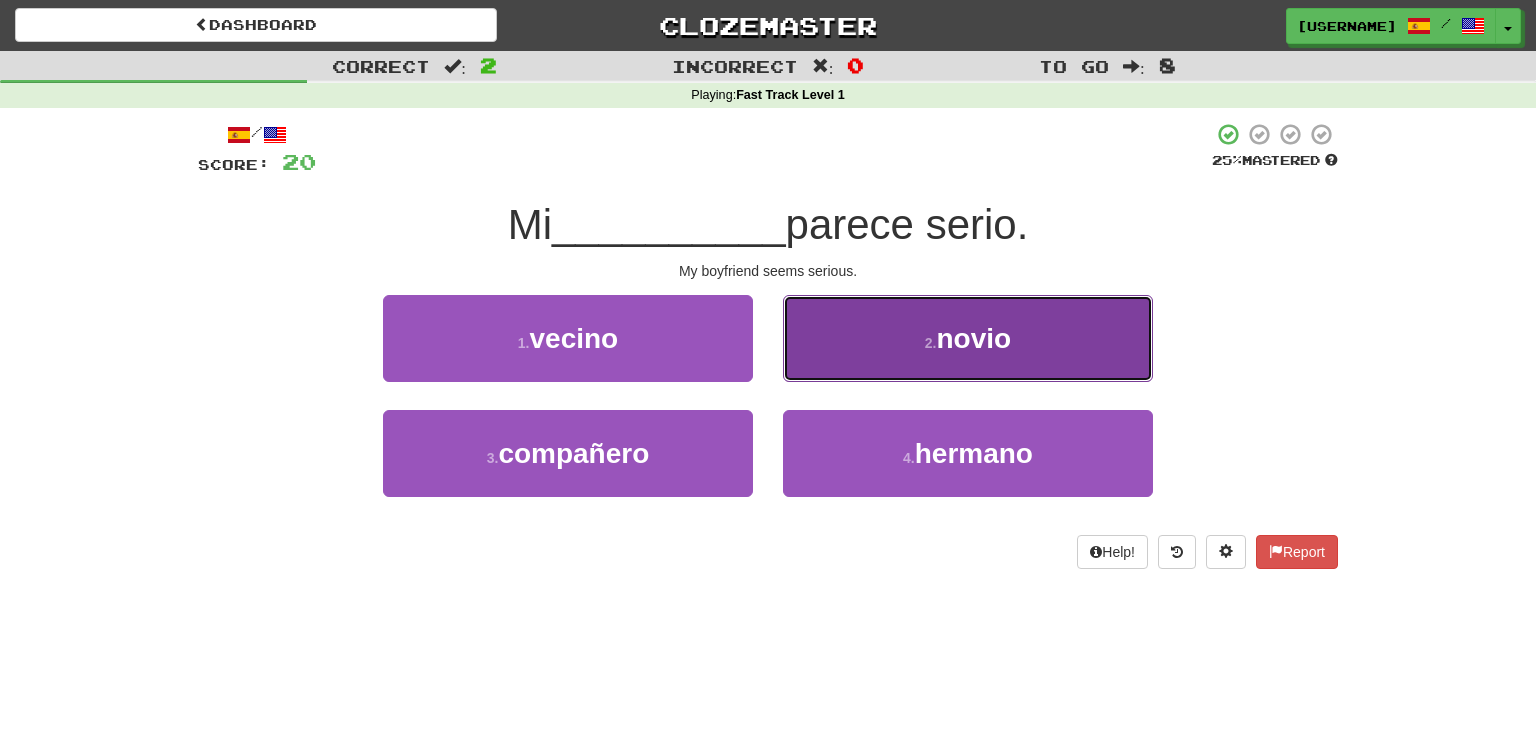 click on "novio" at bounding box center (974, 338) 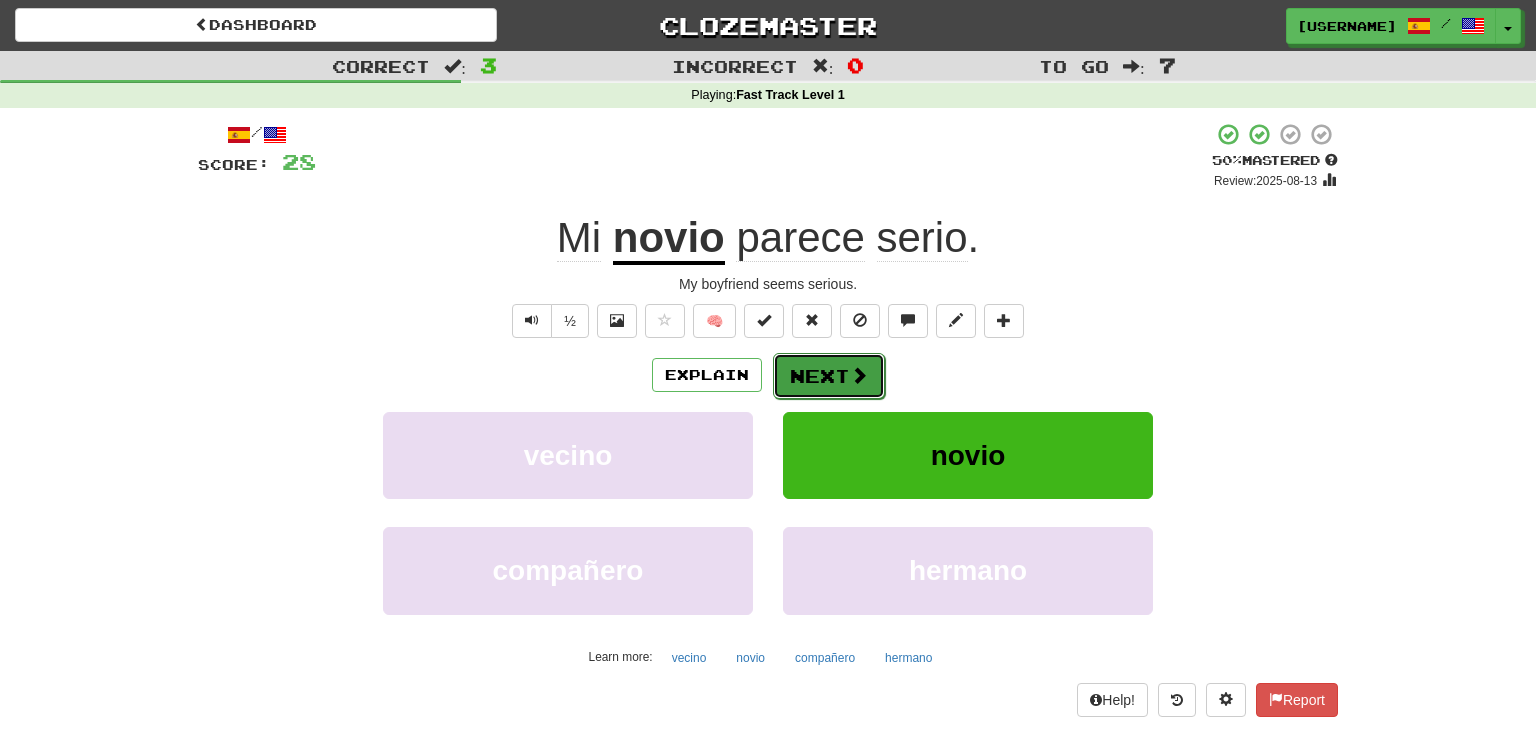 click on "Next" at bounding box center (829, 376) 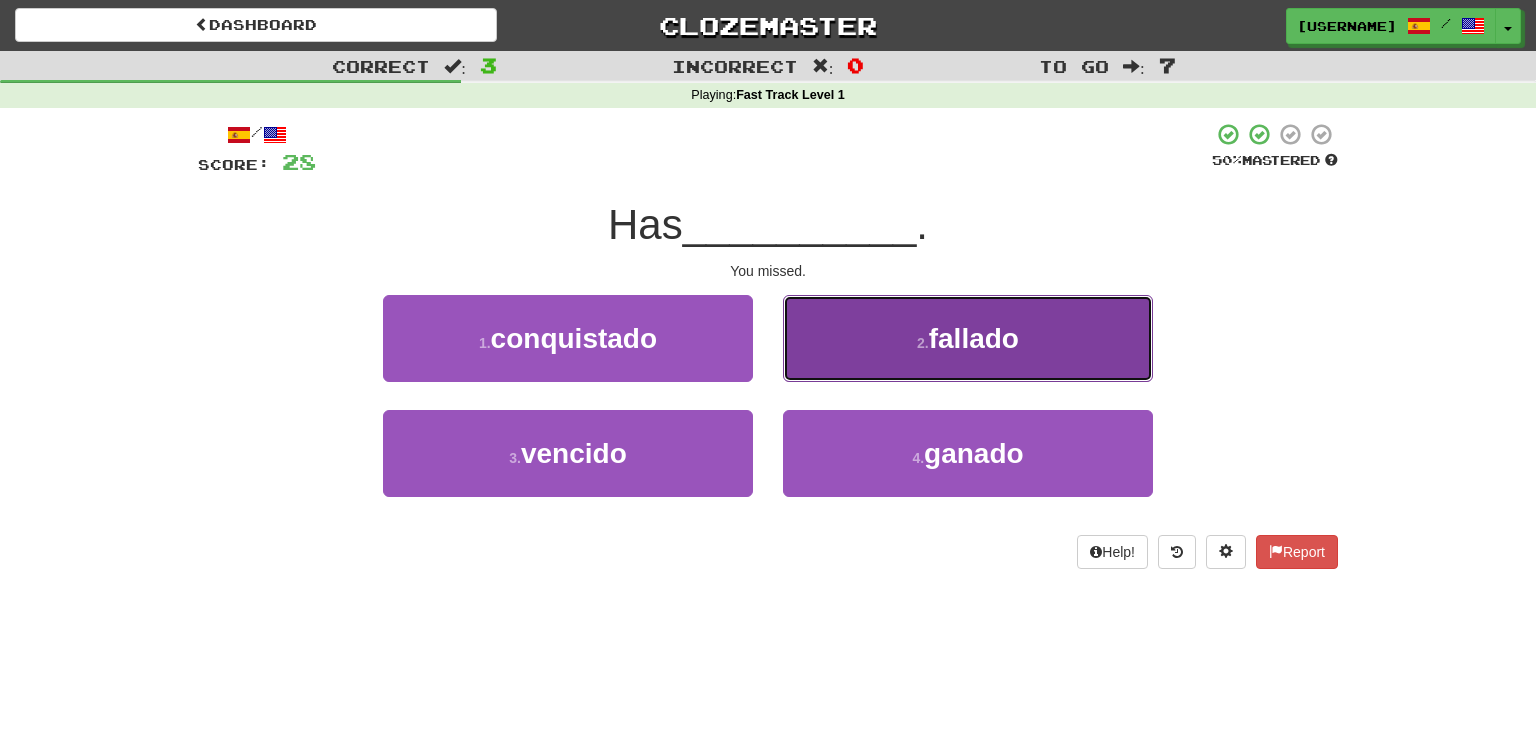click on "2 .  fallado" at bounding box center [968, 338] 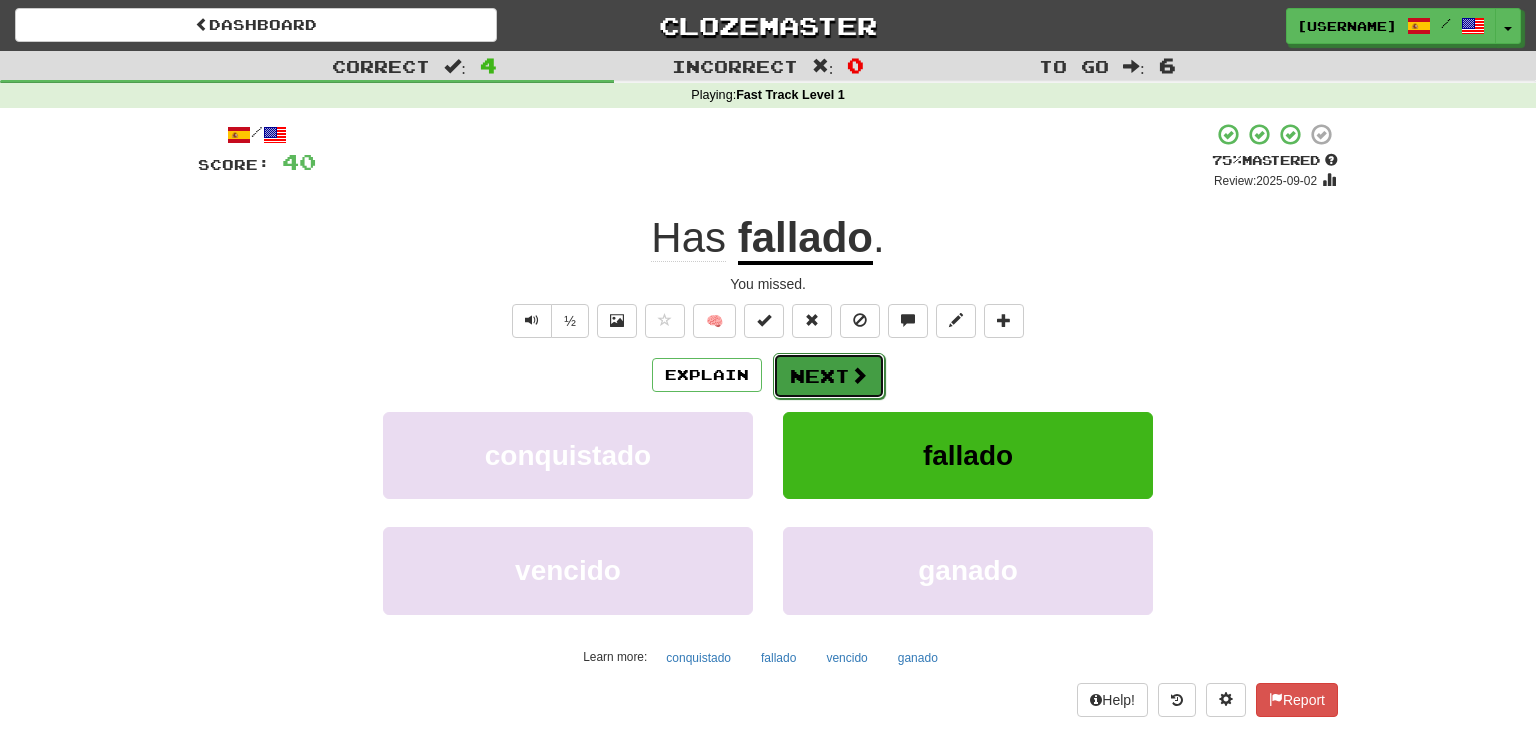 click on "Next" at bounding box center [829, 376] 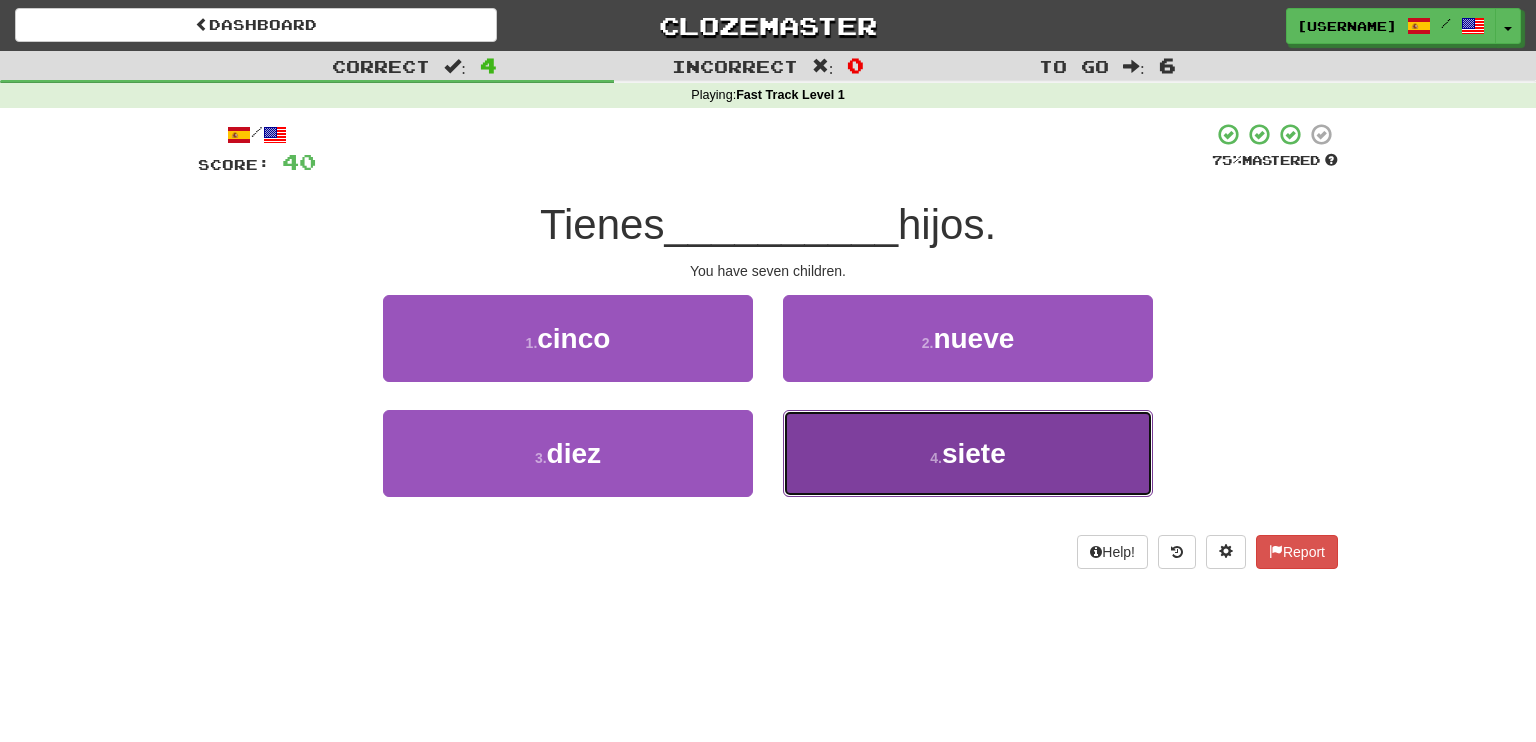 click on "4 .  siete" at bounding box center [968, 453] 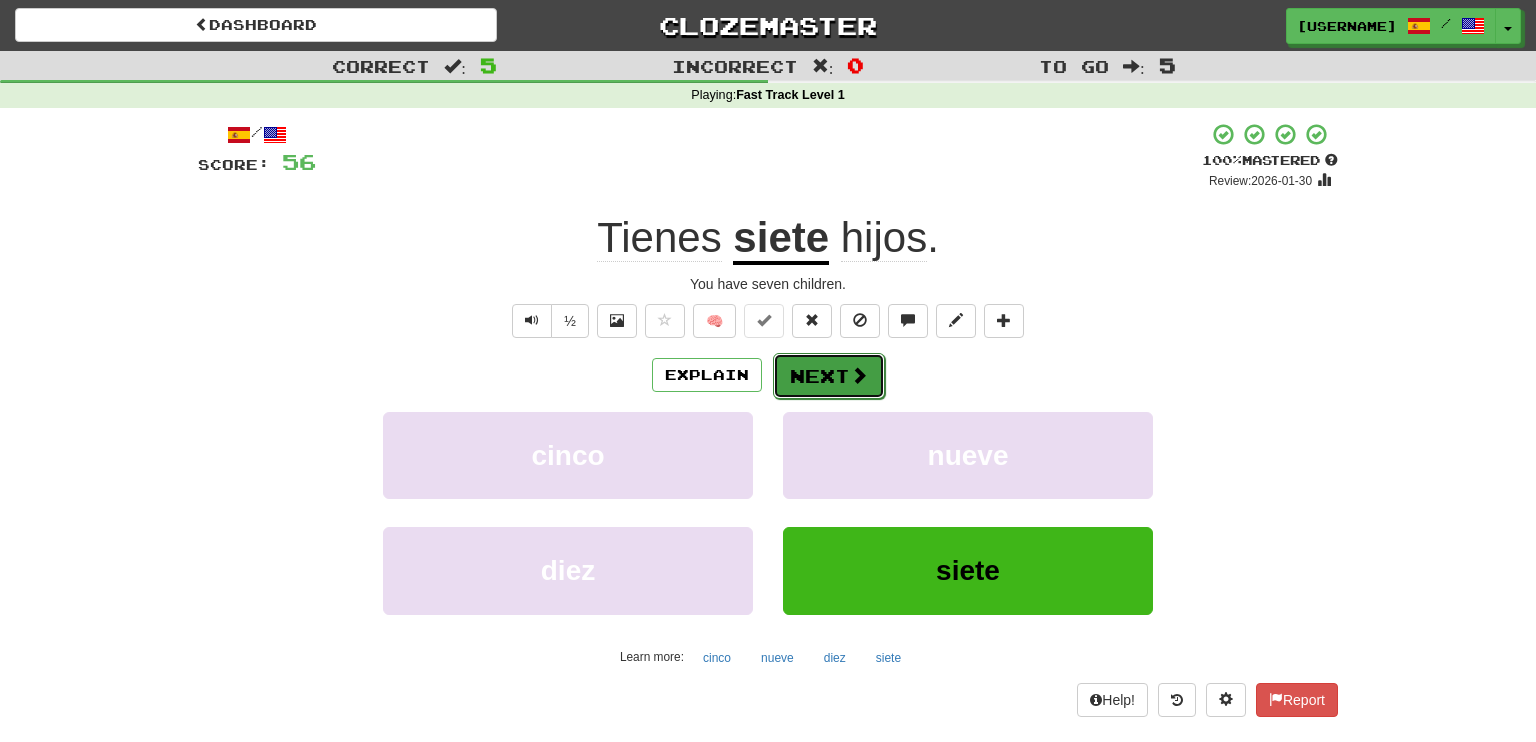 click on "Next" at bounding box center (829, 376) 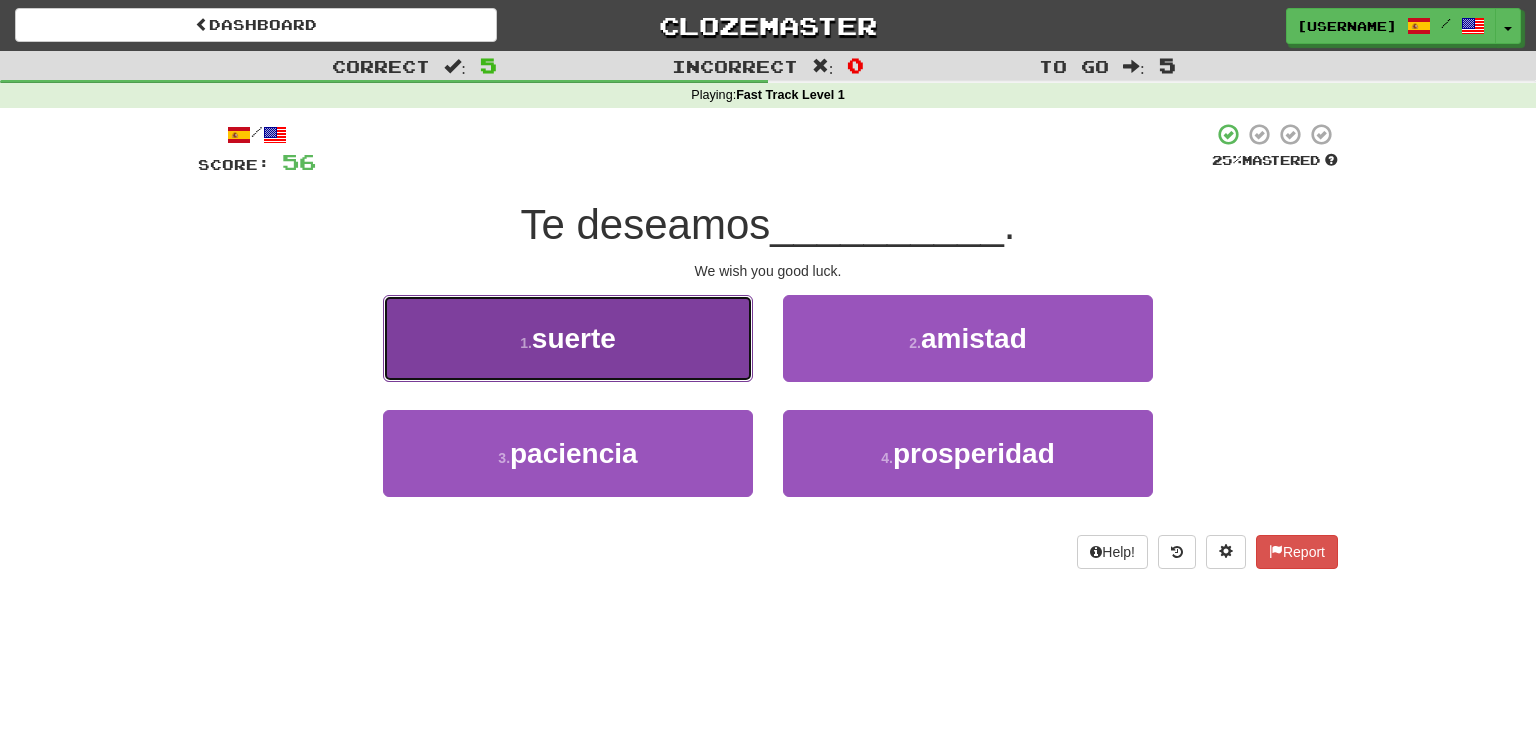 click on "suerte" at bounding box center [574, 338] 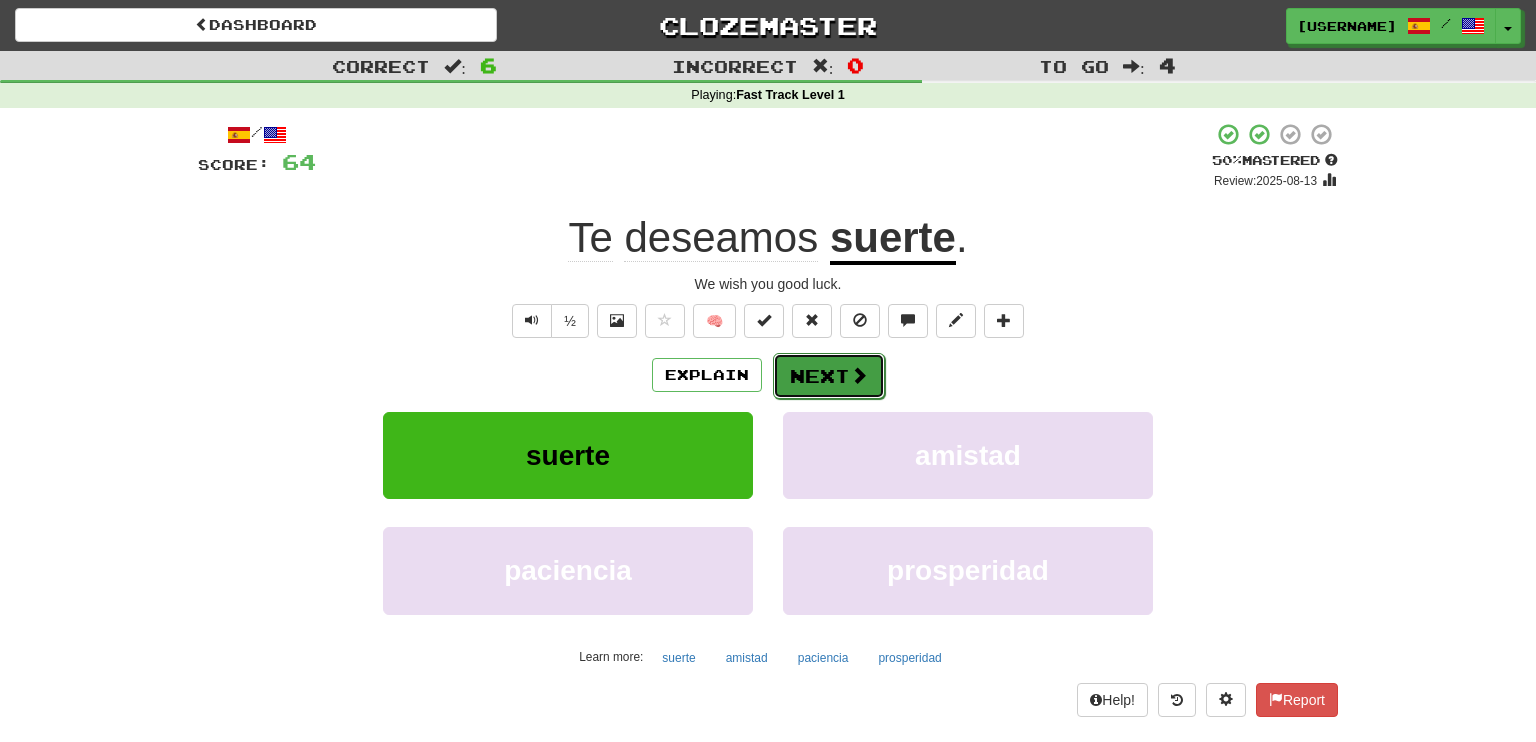 click on "Next" at bounding box center [829, 376] 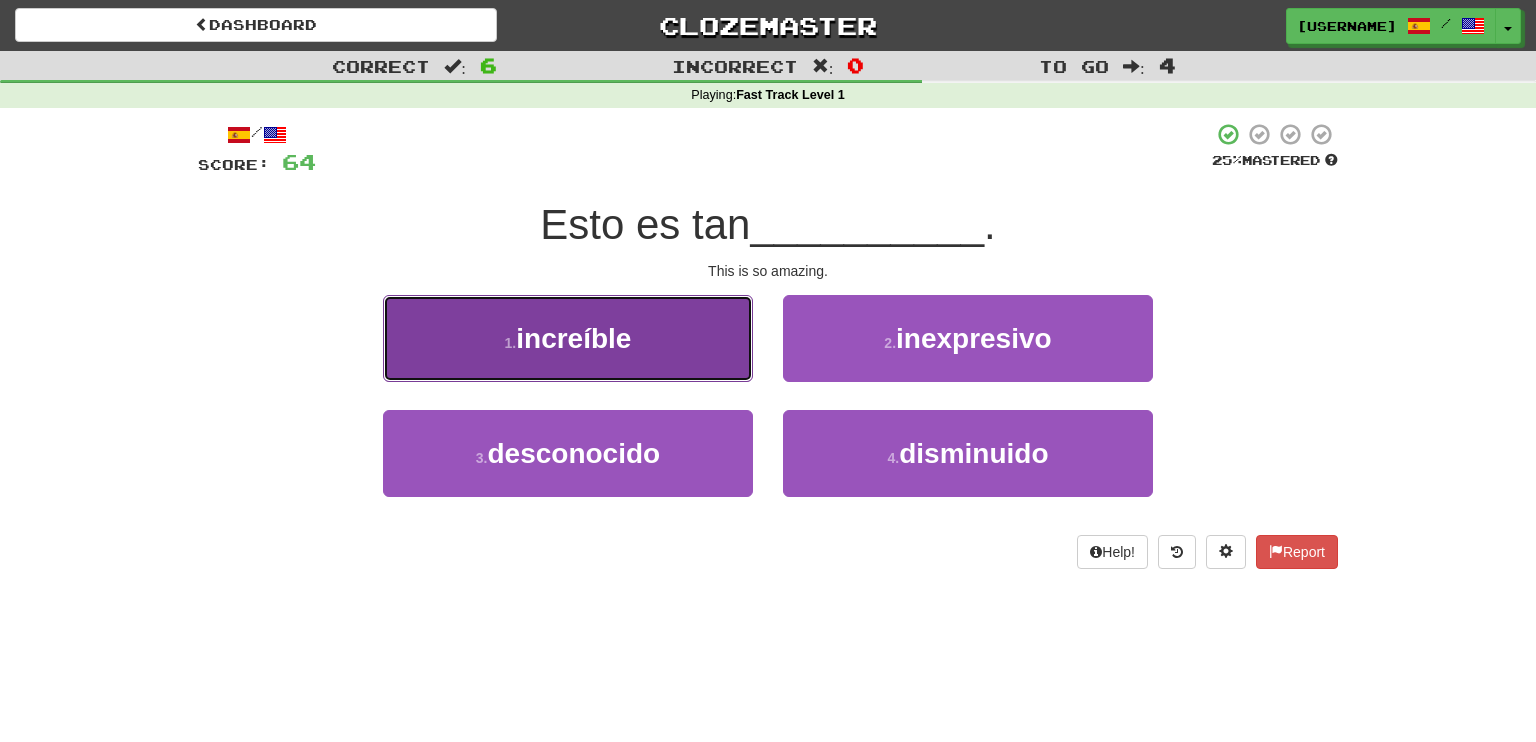 click on "increíble" at bounding box center (573, 338) 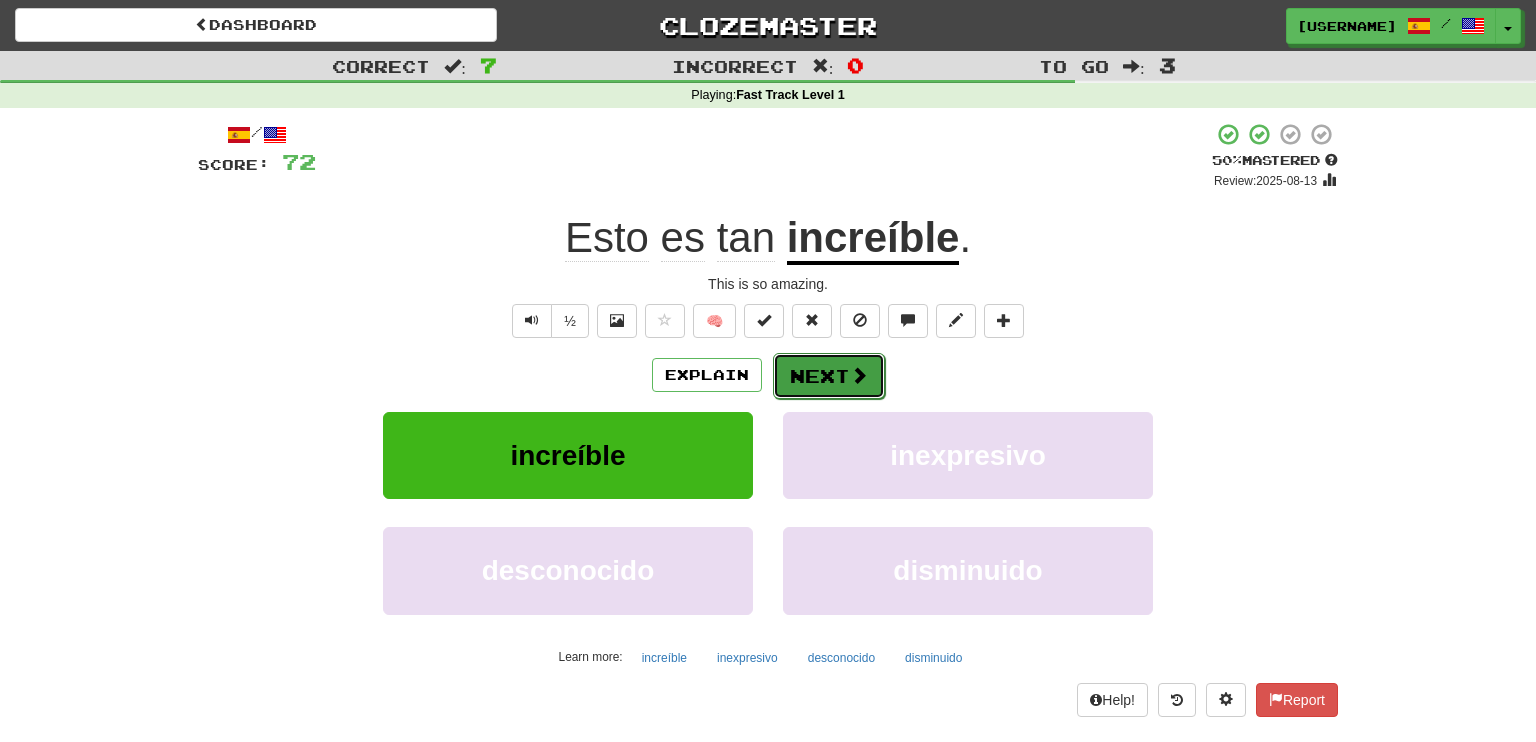click on "Next" at bounding box center [829, 376] 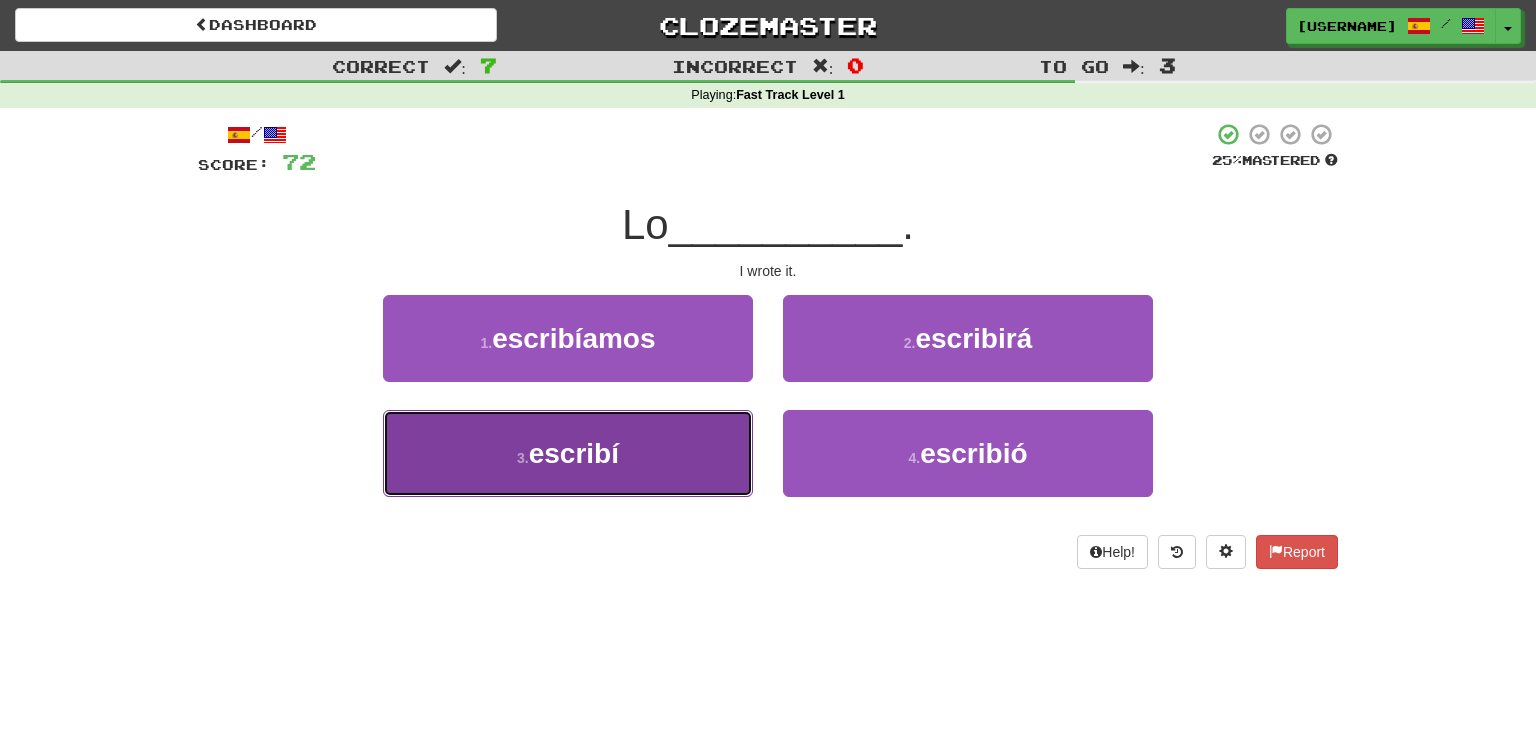 click on "3 .  escribí" at bounding box center (568, 453) 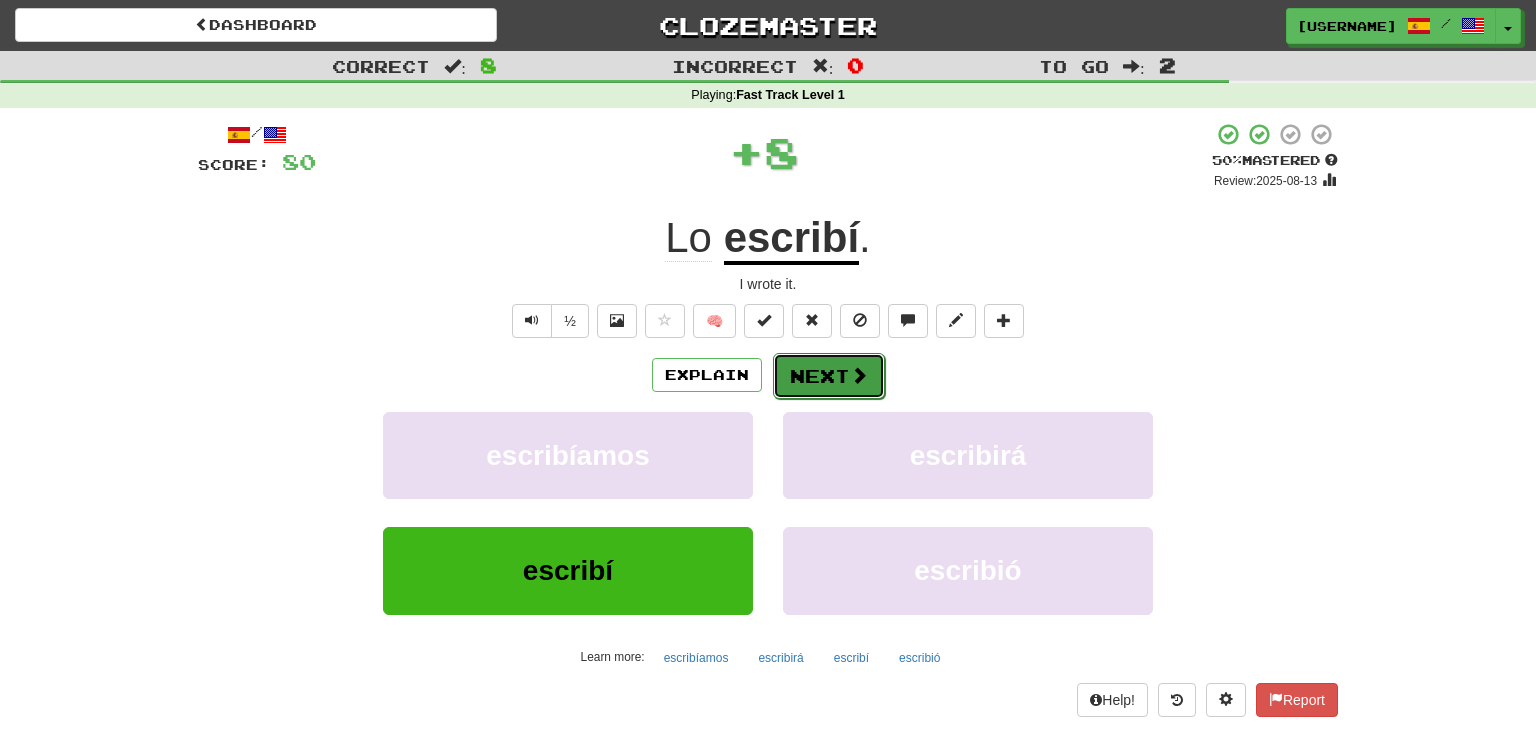 click on "Next" at bounding box center [829, 376] 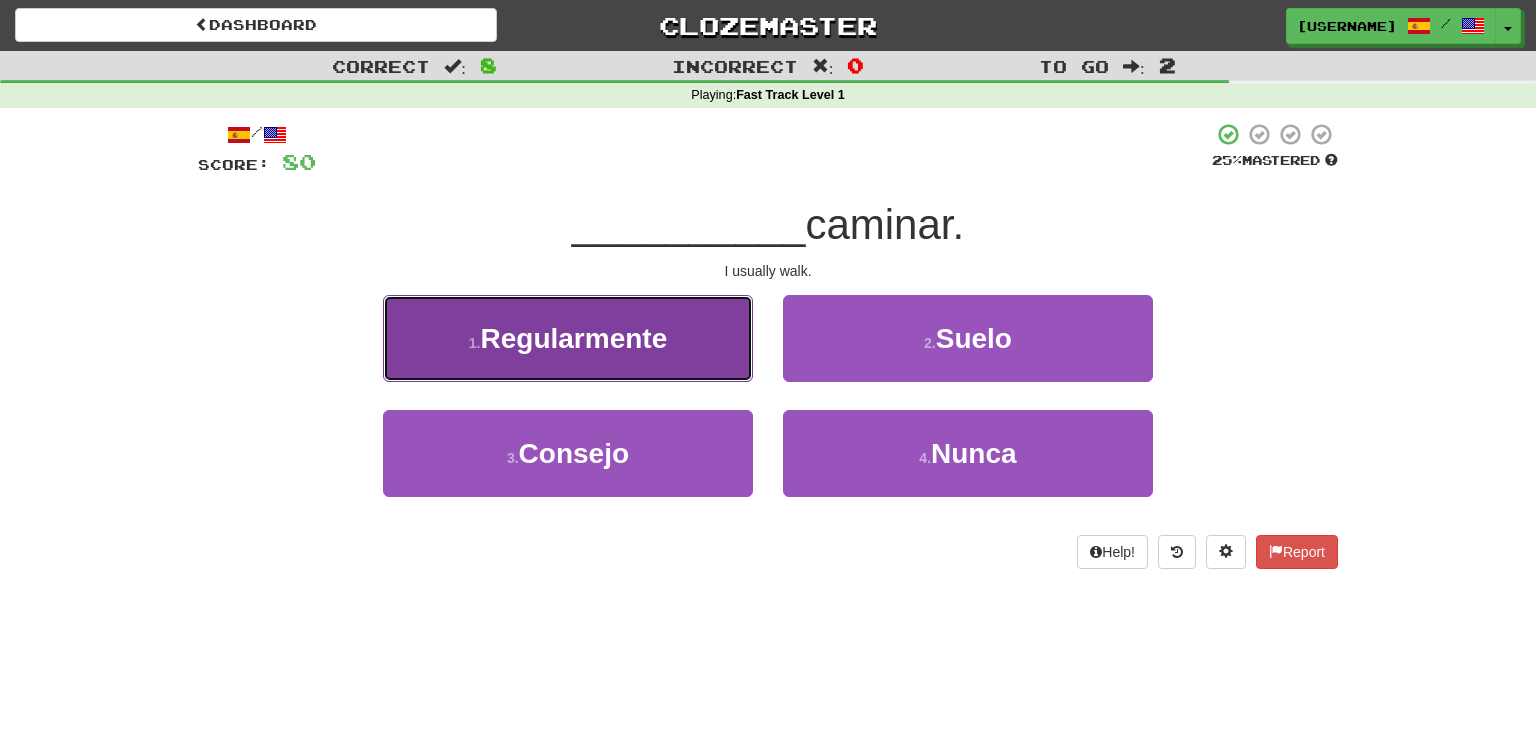 click on "1 .  Regularmente" at bounding box center [568, 338] 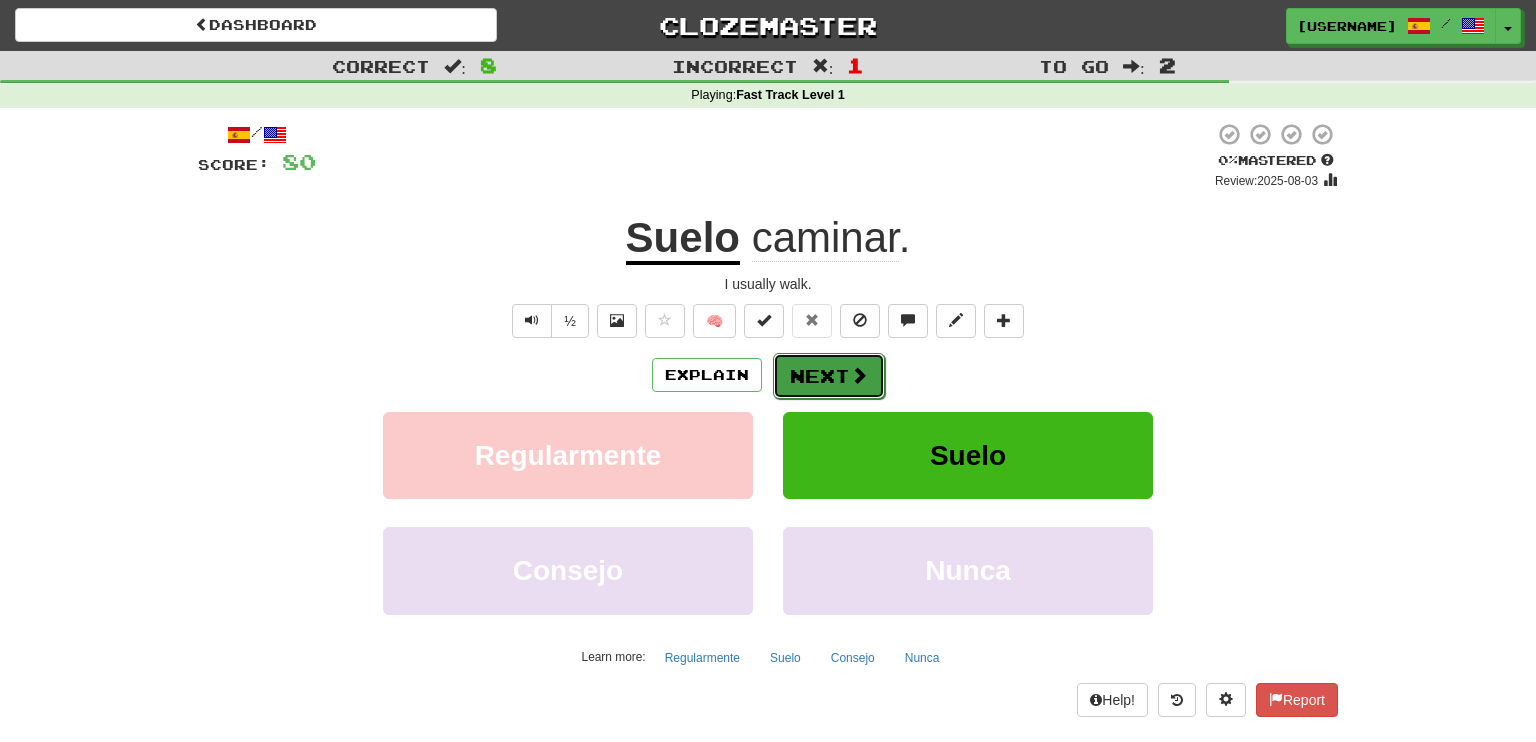 click on "Next" at bounding box center (829, 376) 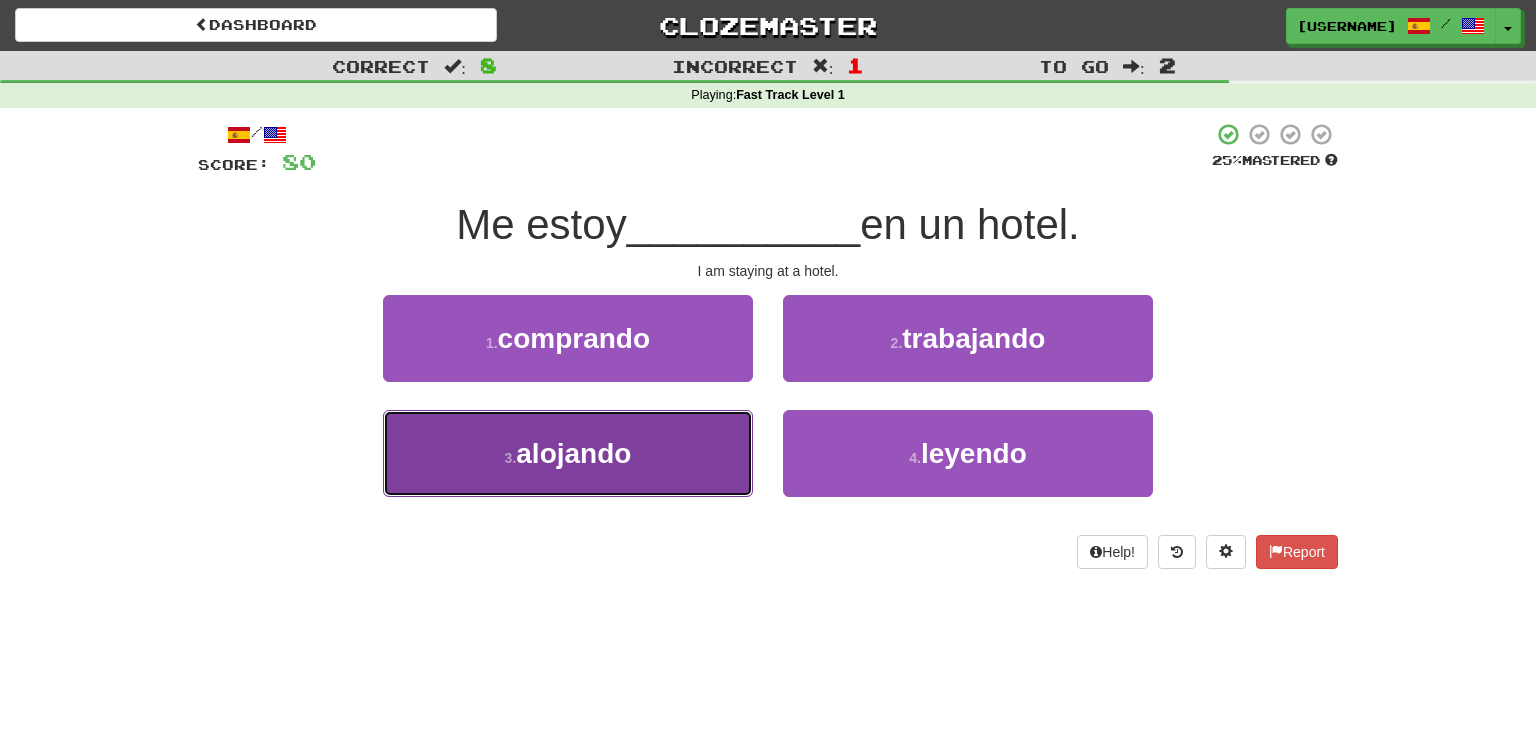 click on "3 .  alojando" at bounding box center (568, 453) 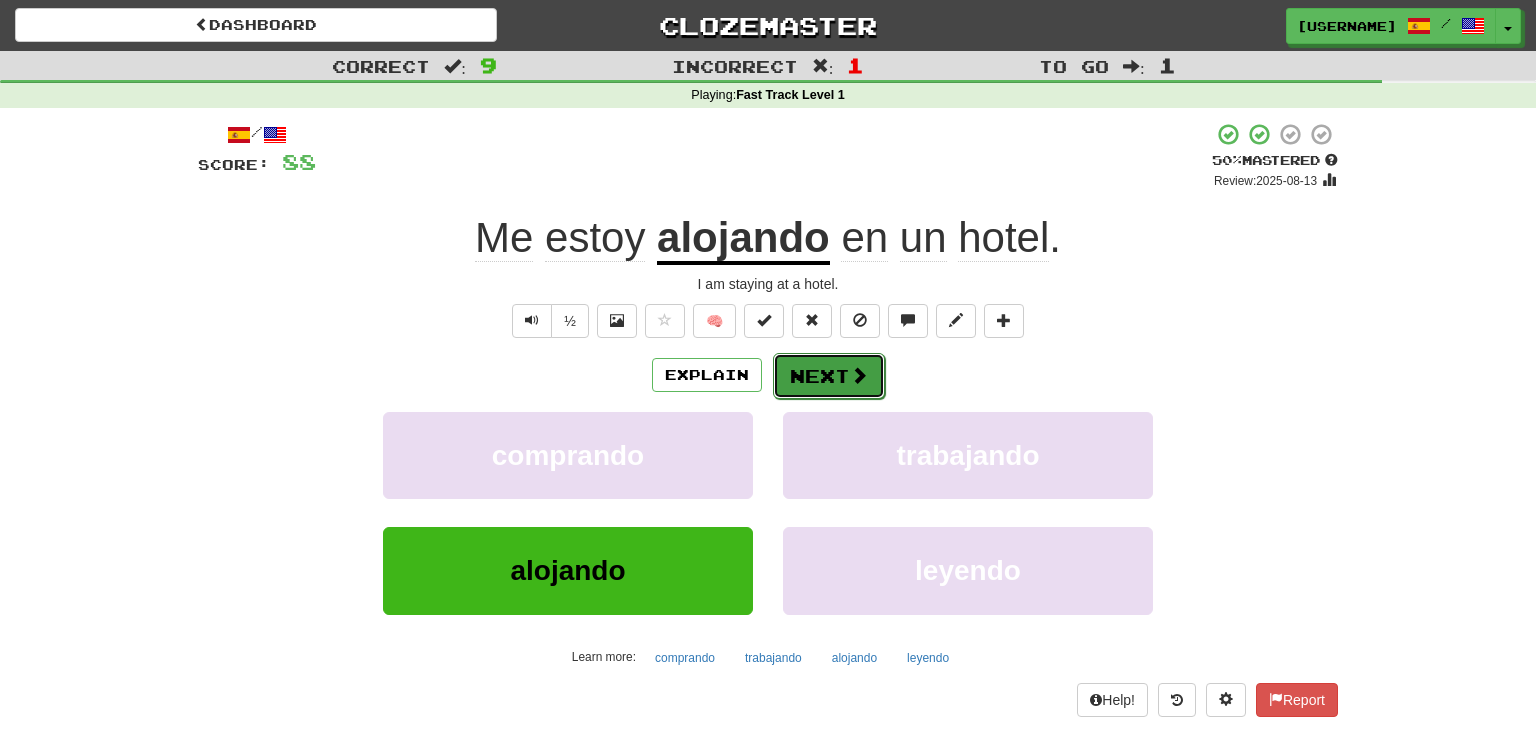 click on "Next" at bounding box center (829, 376) 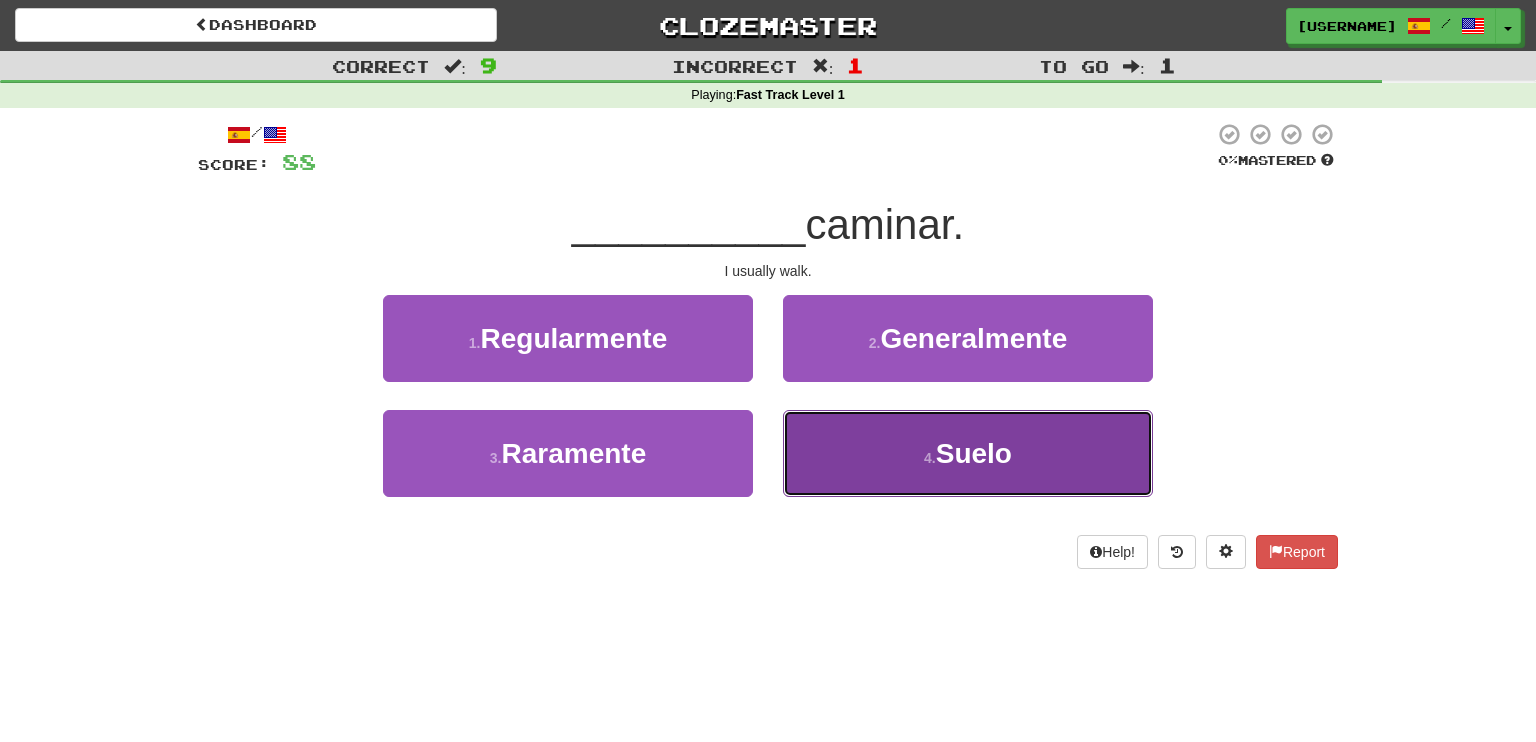 click on "4 .  Suelo" at bounding box center (968, 453) 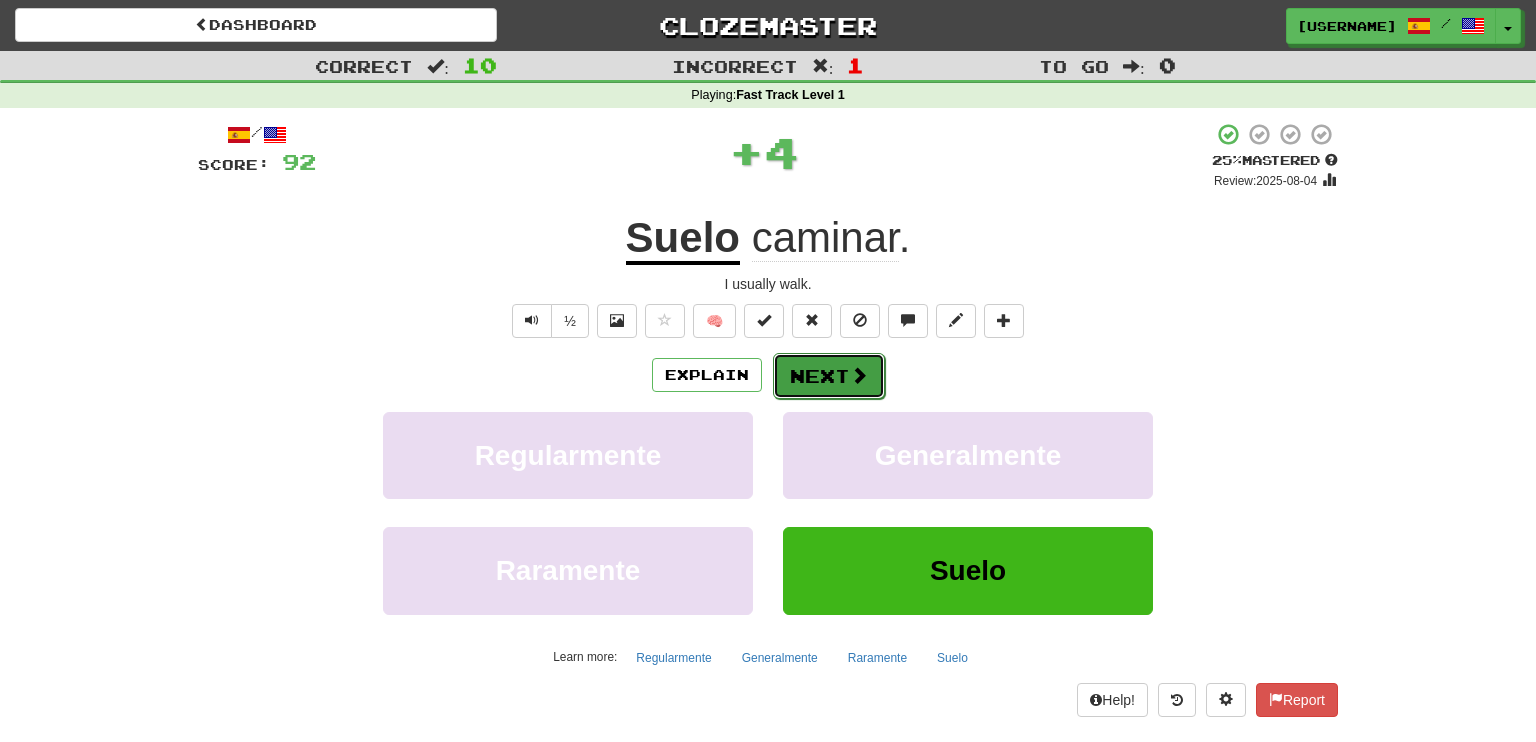 click on "Next" at bounding box center (829, 376) 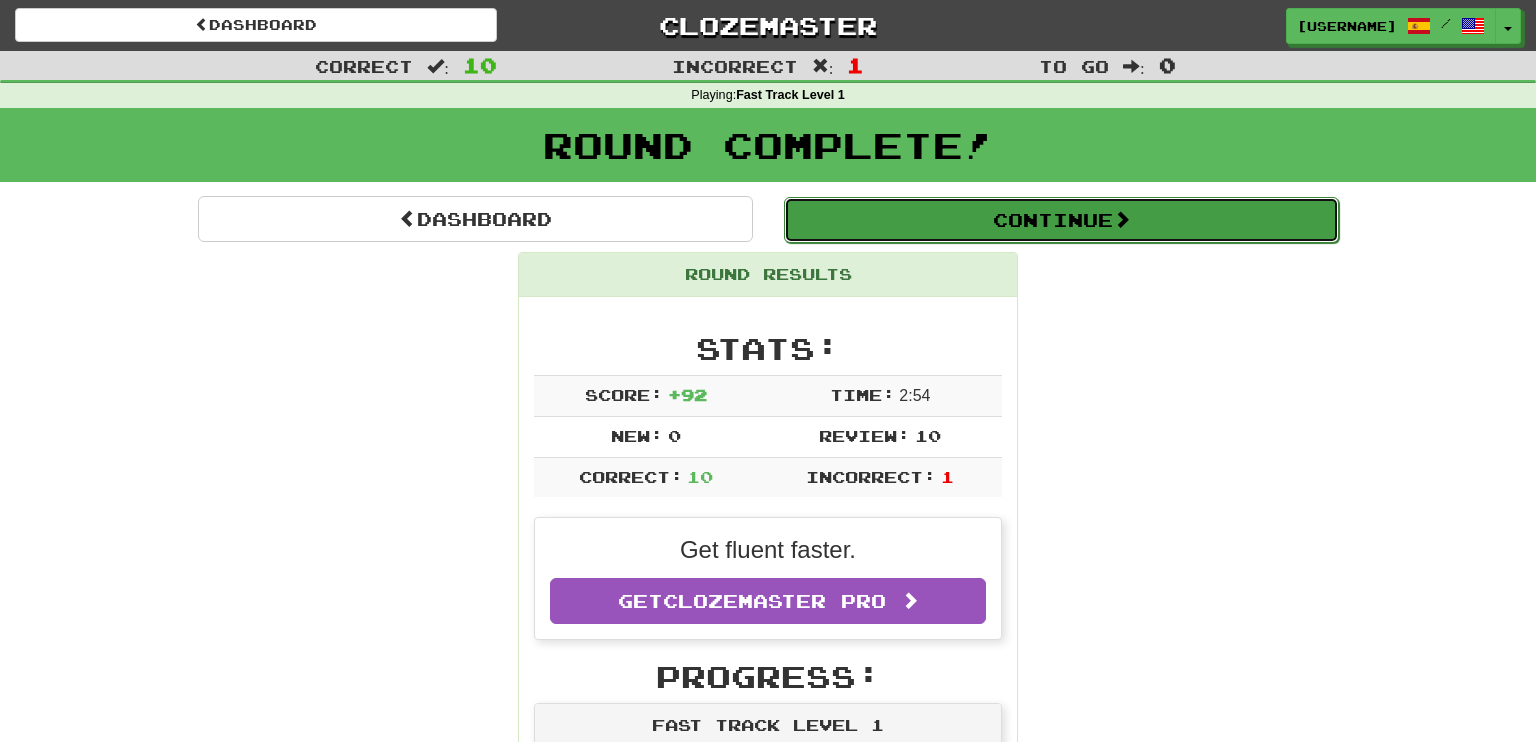click on "Continue" at bounding box center [1061, 220] 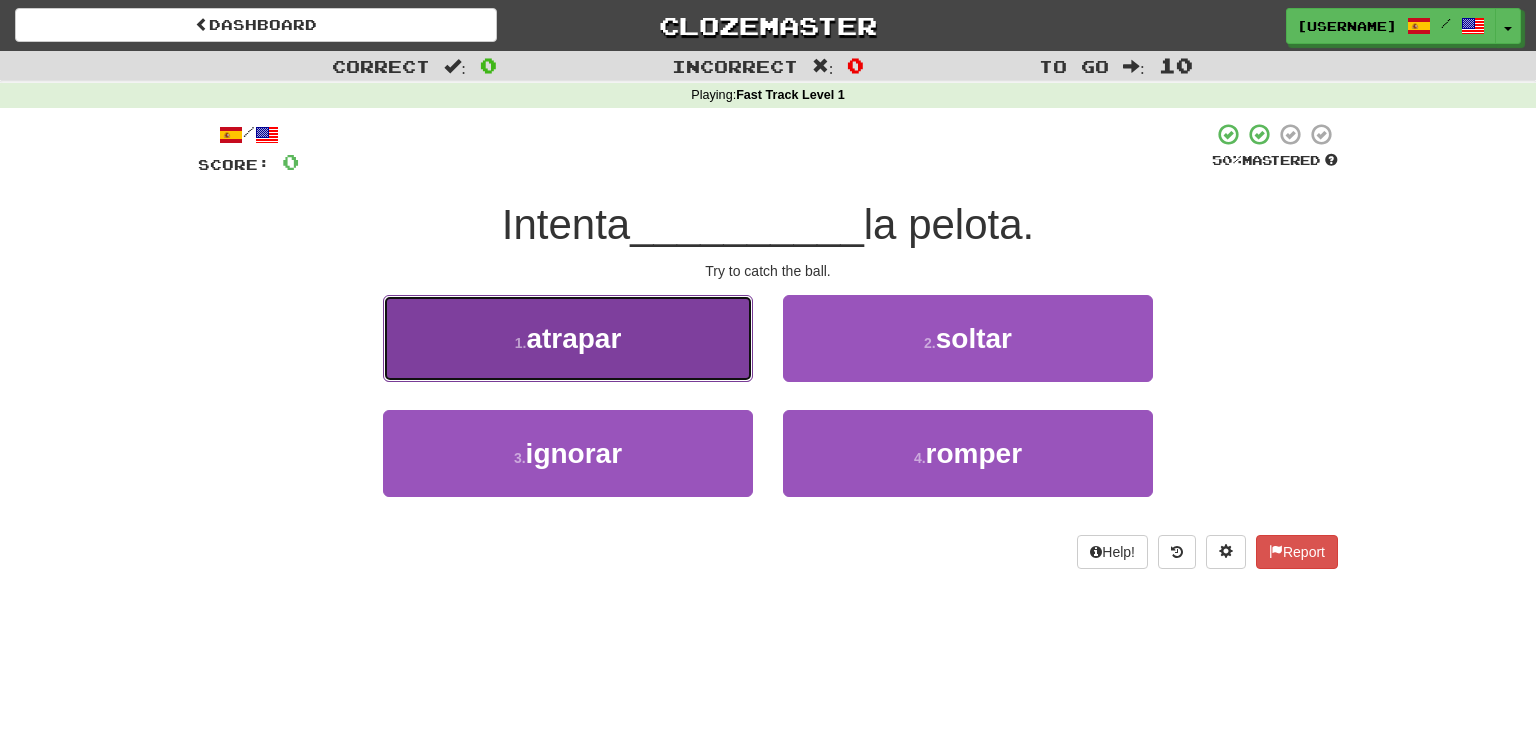 click on "1 .  atrapar" at bounding box center (568, 338) 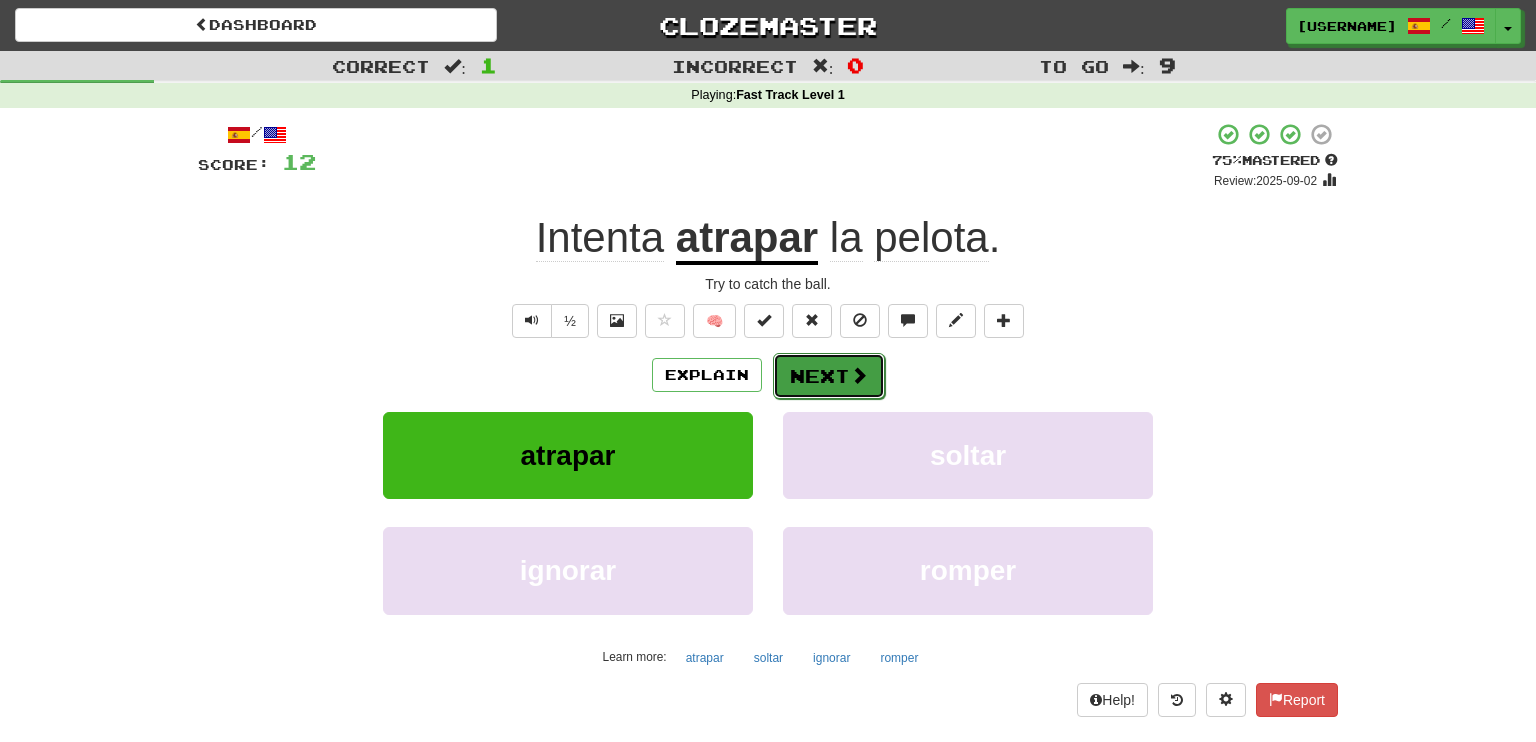 click on "Next" at bounding box center [829, 376] 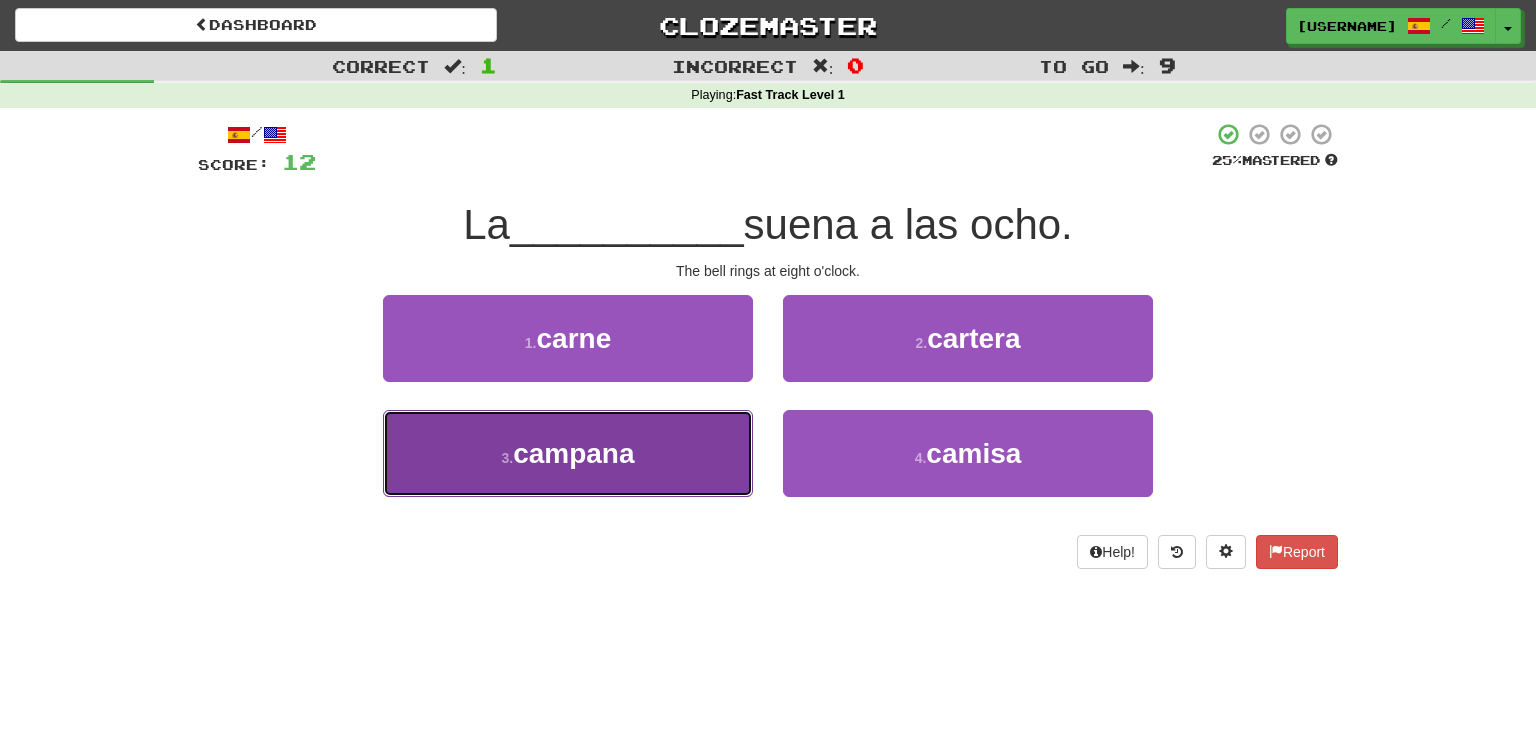 click on "3 .  campana" at bounding box center [568, 453] 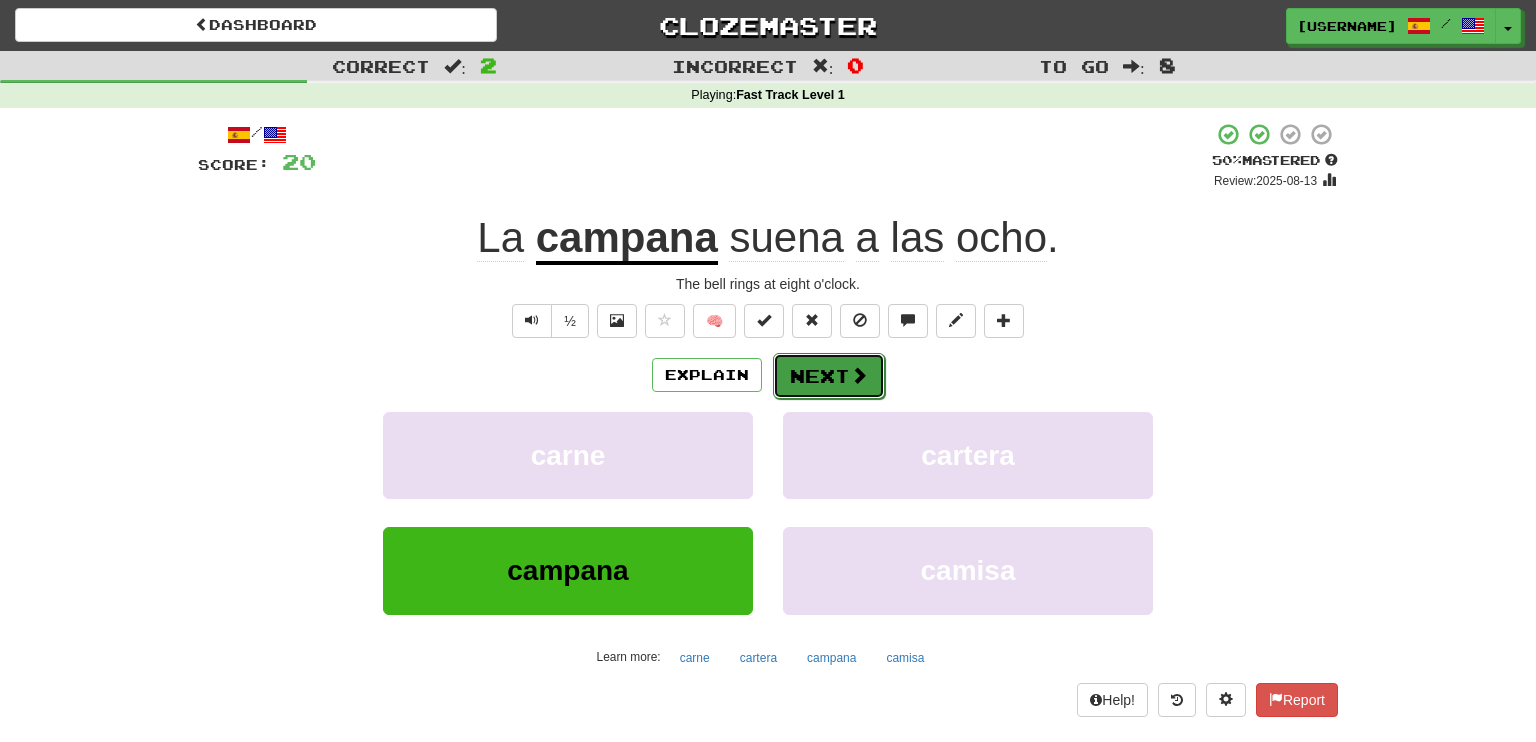 click on "Next" at bounding box center [829, 376] 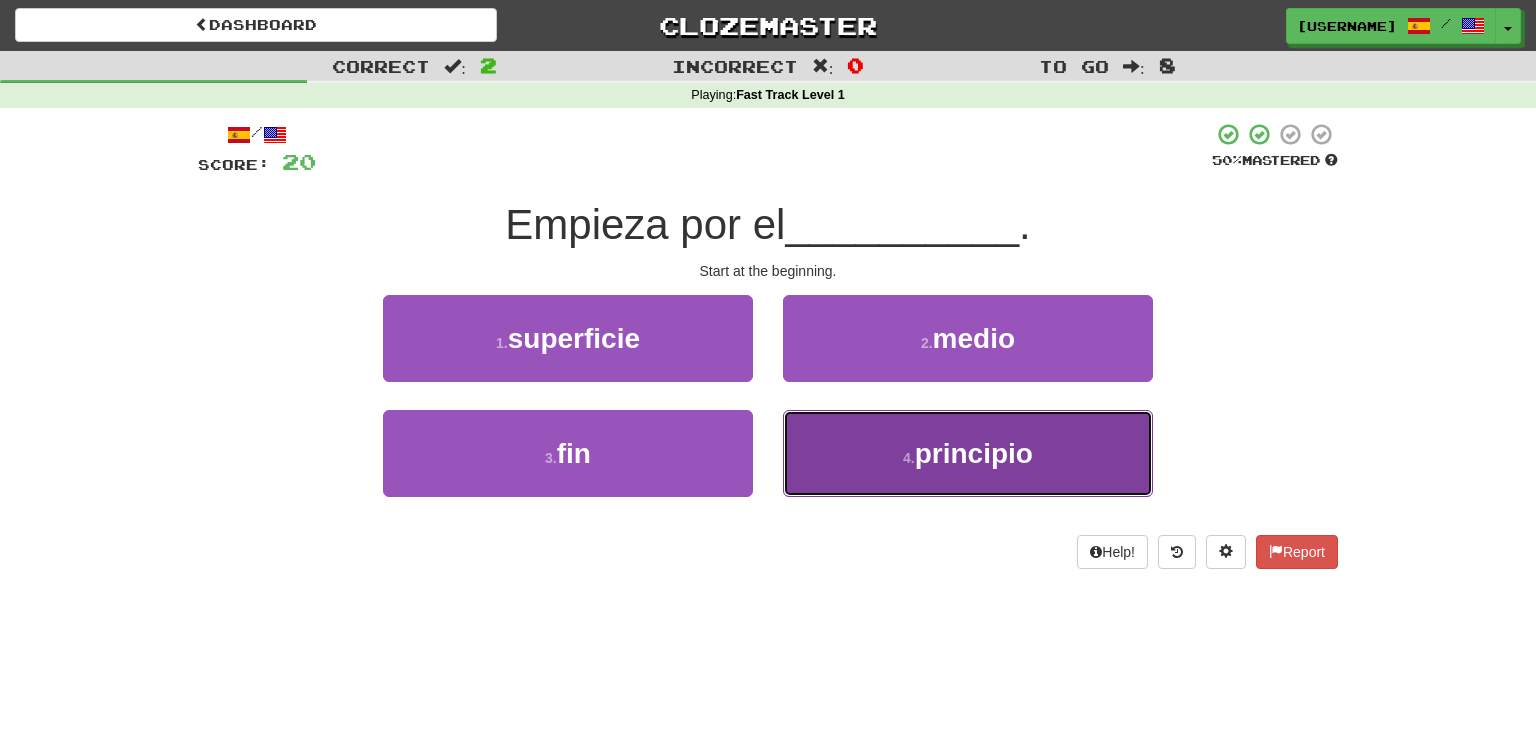 click on "principio" at bounding box center (974, 453) 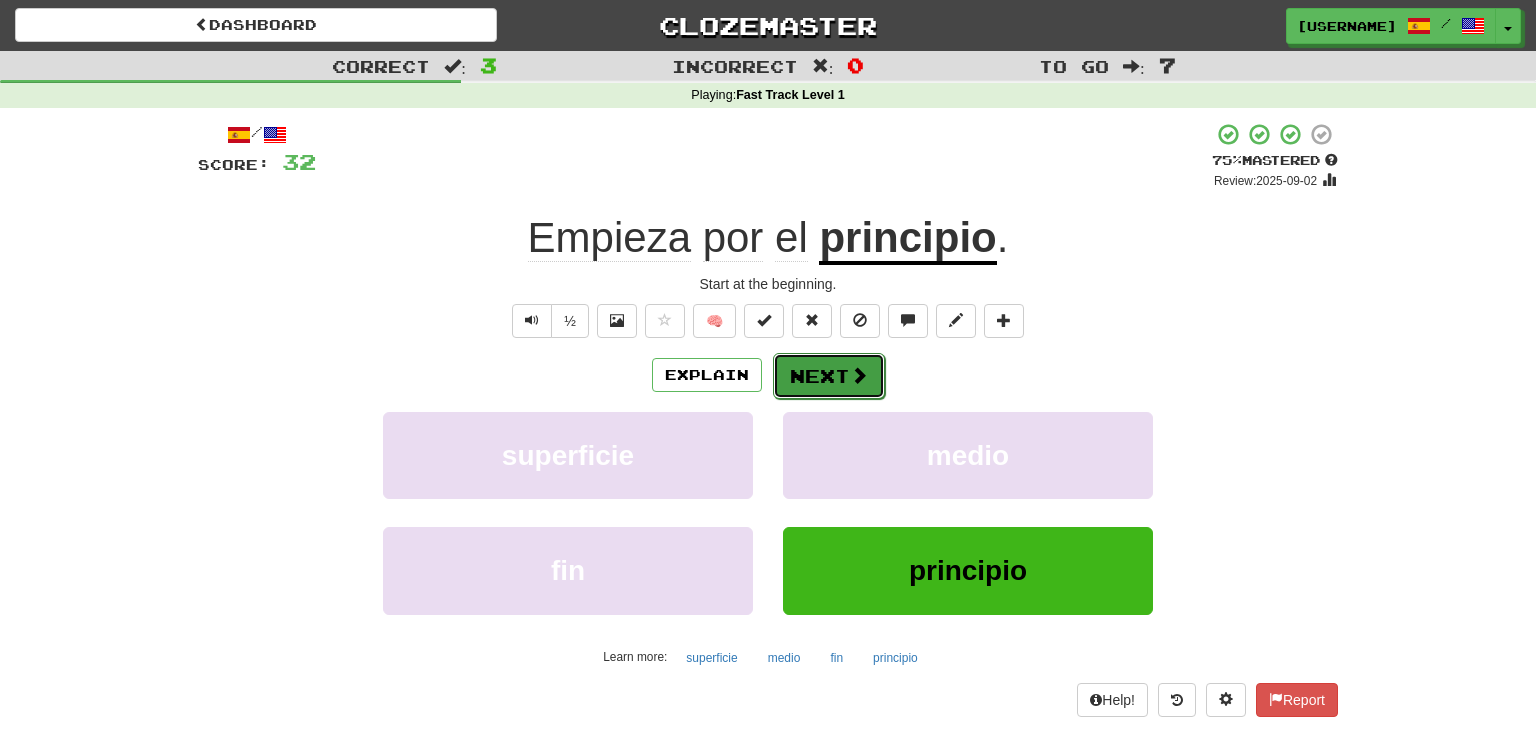 click on "Next" at bounding box center (829, 376) 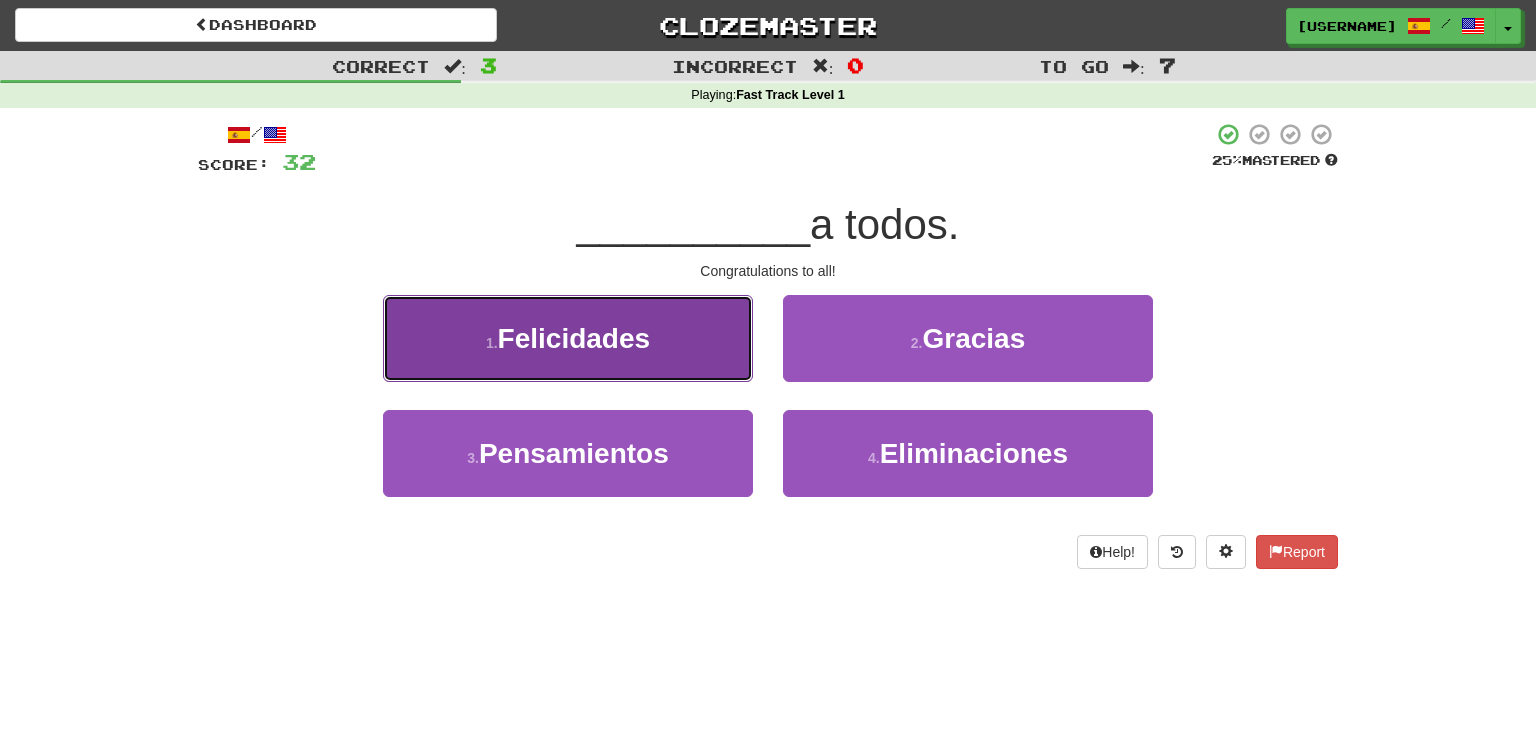 click on "Felicidades" at bounding box center [574, 338] 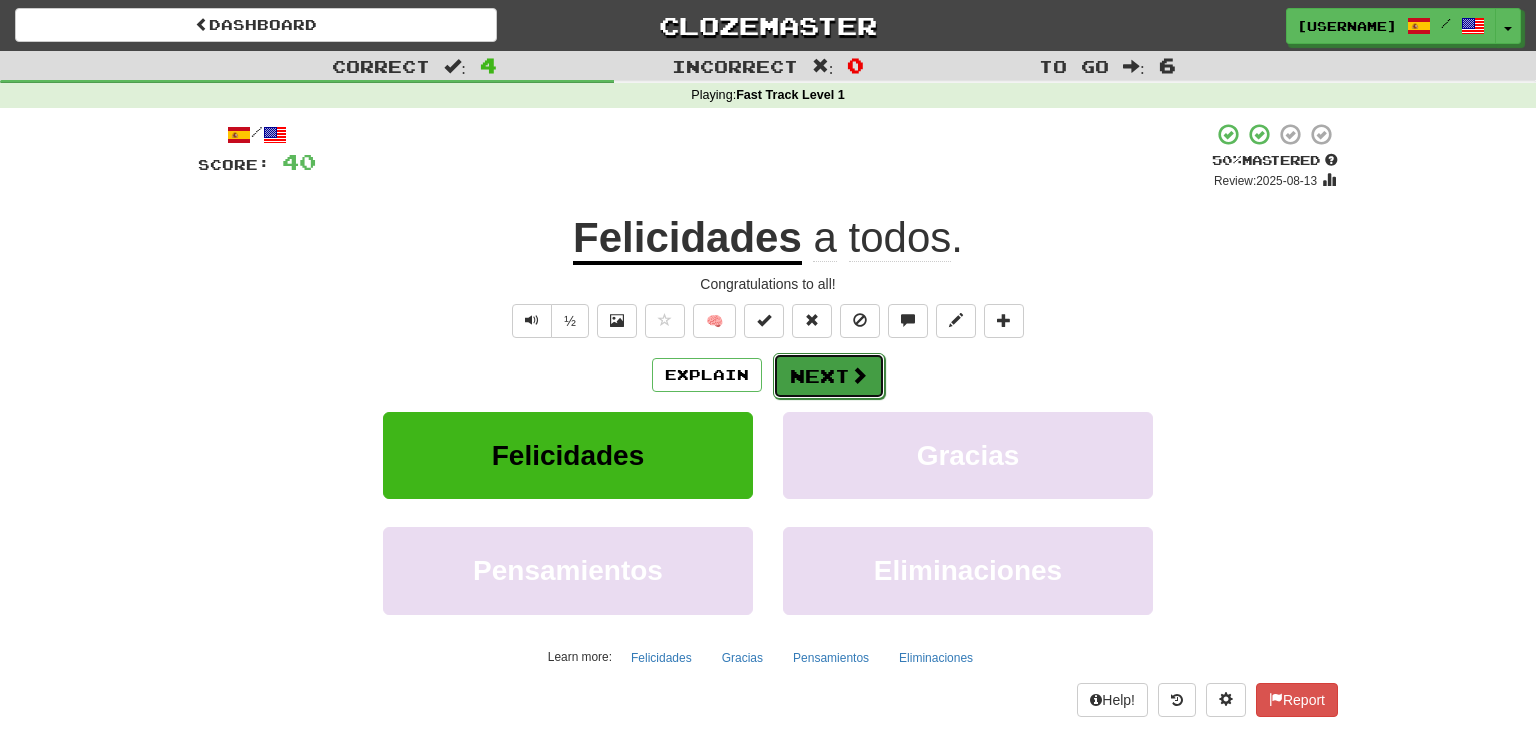 click on "Next" at bounding box center [829, 376] 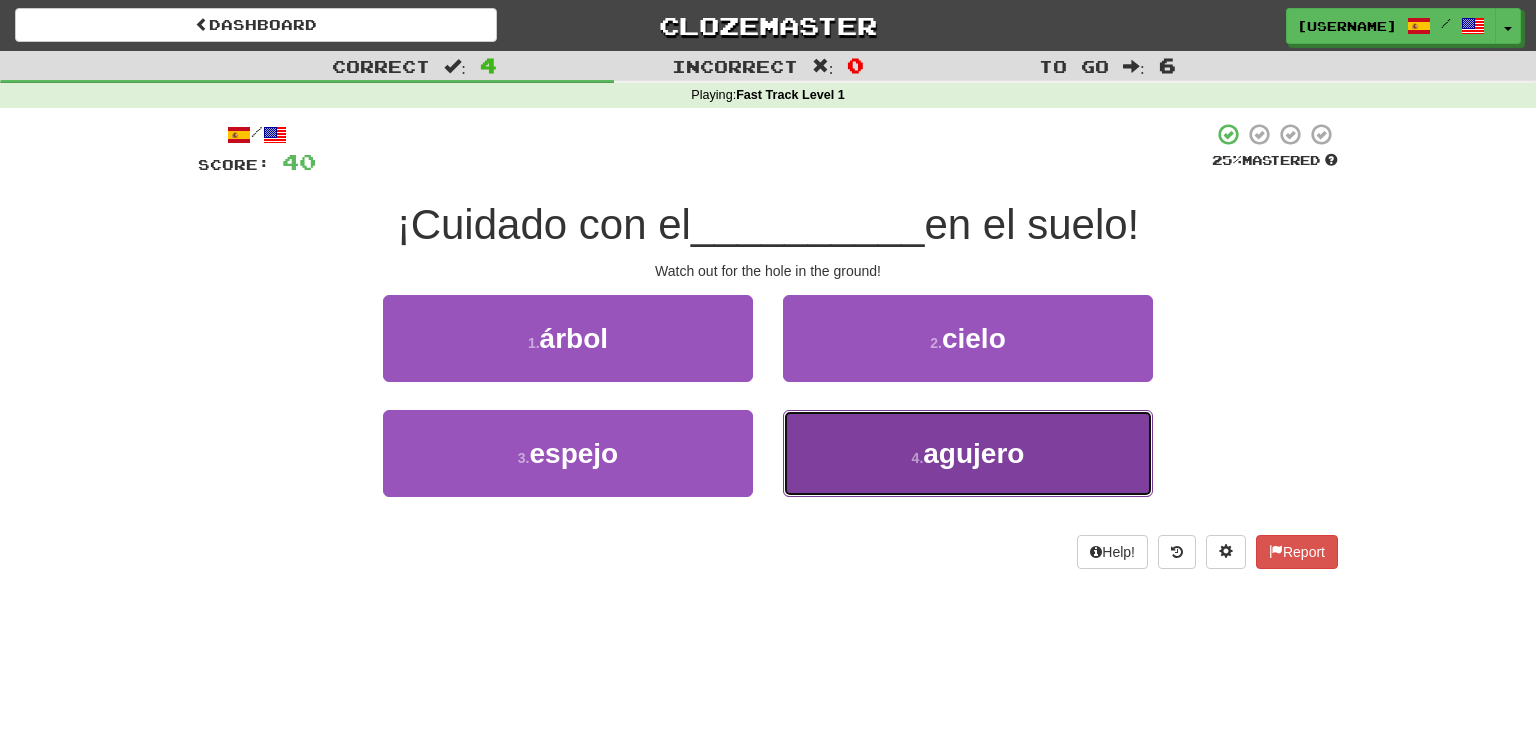 click on "agujero" at bounding box center [973, 453] 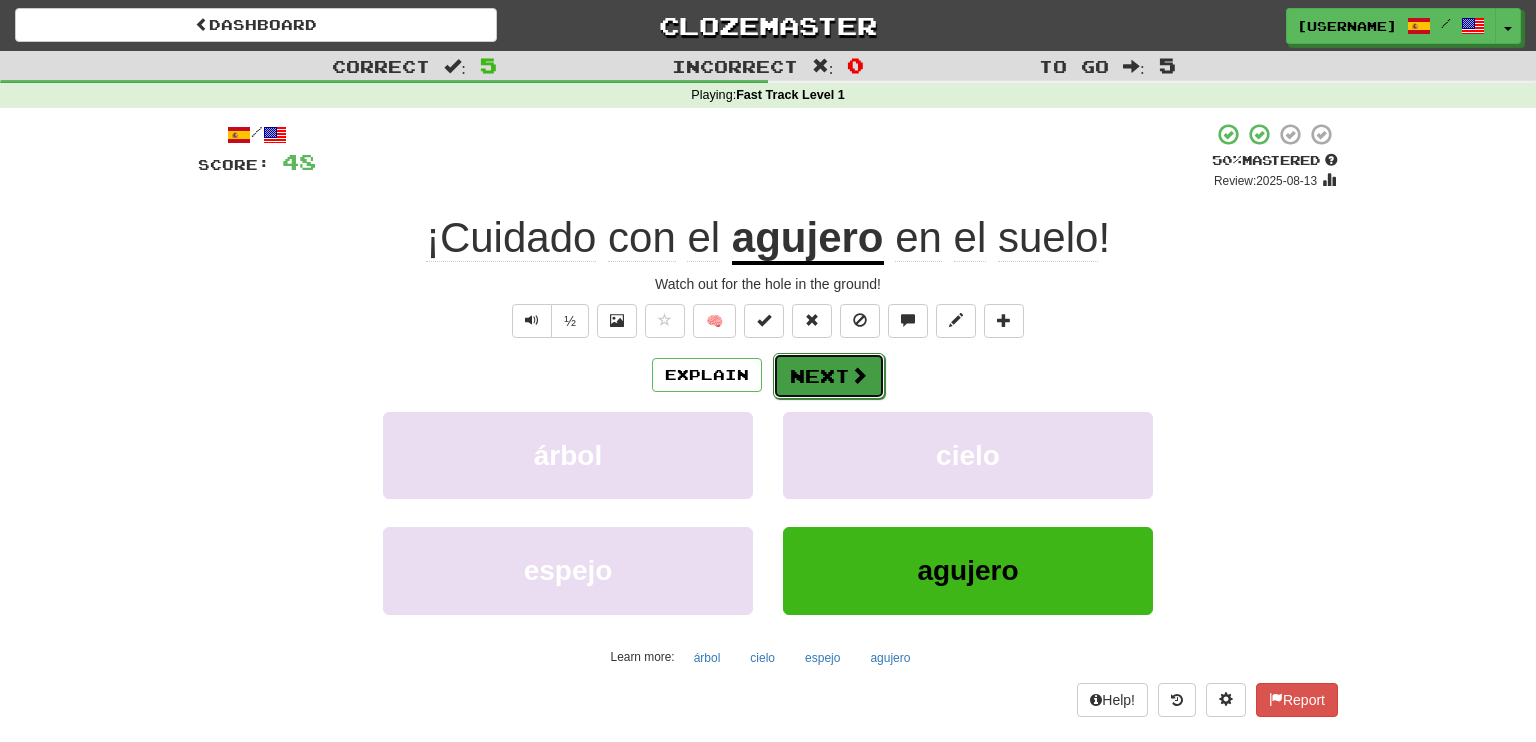 click on "Next" at bounding box center [829, 376] 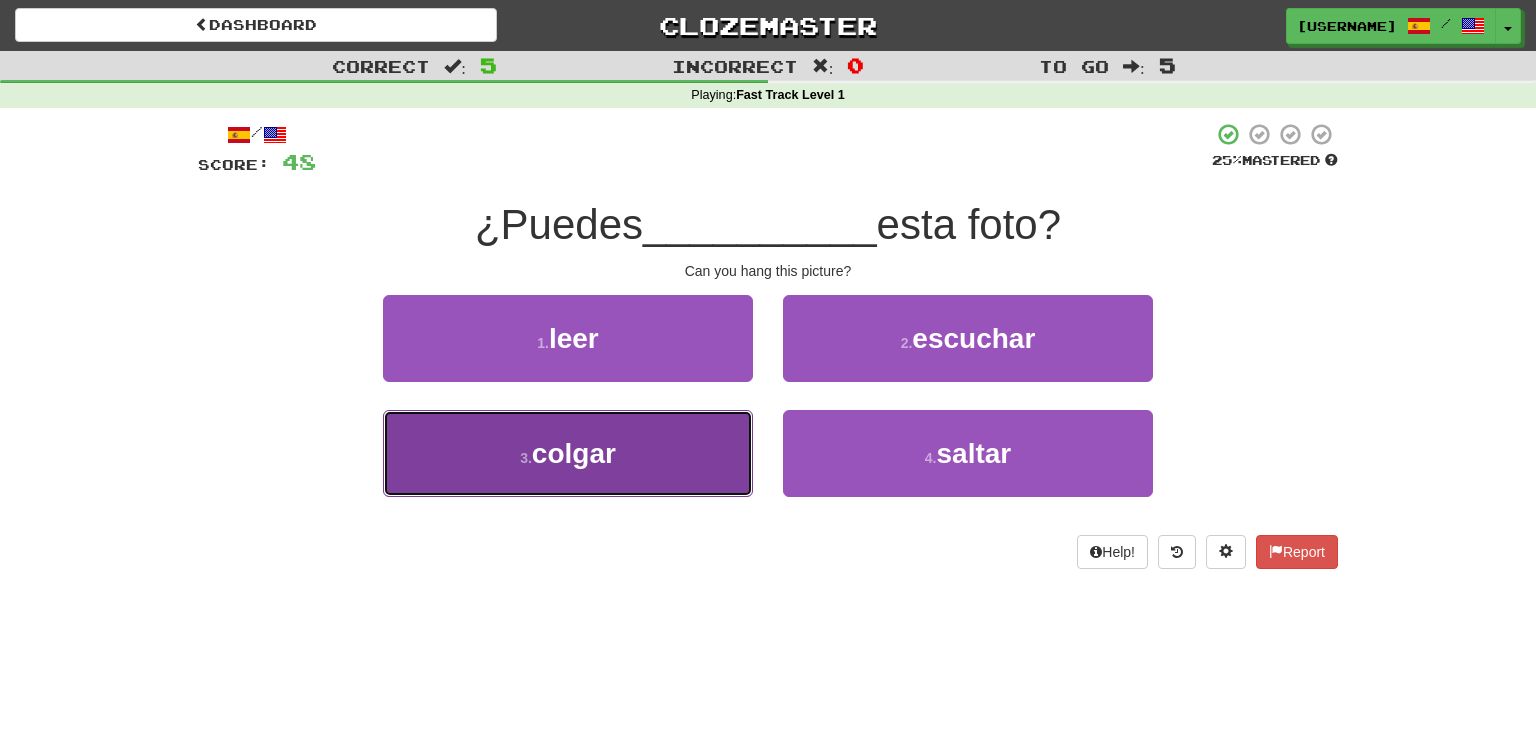 click on "3 .  colgar" at bounding box center [568, 453] 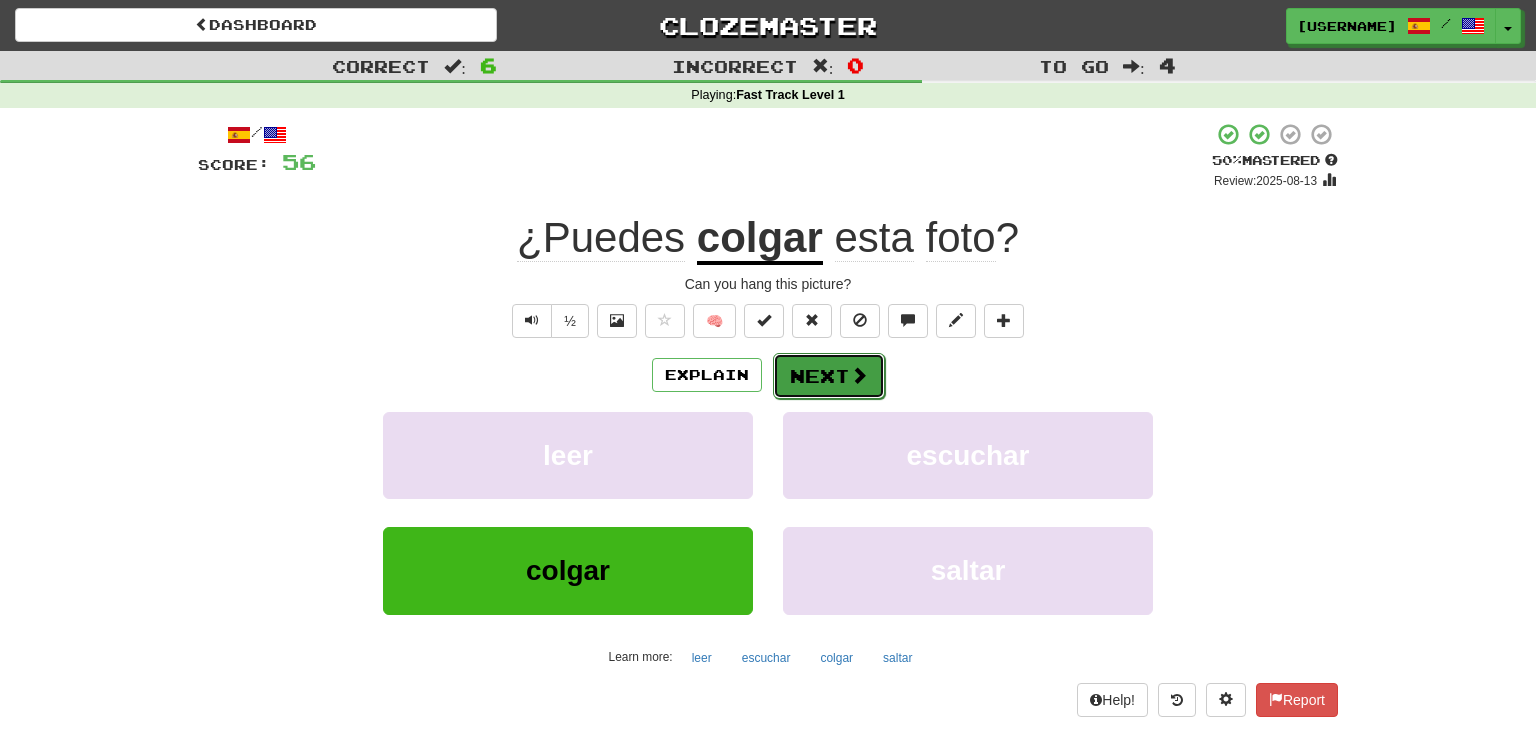 click at bounding box center (859, 375) 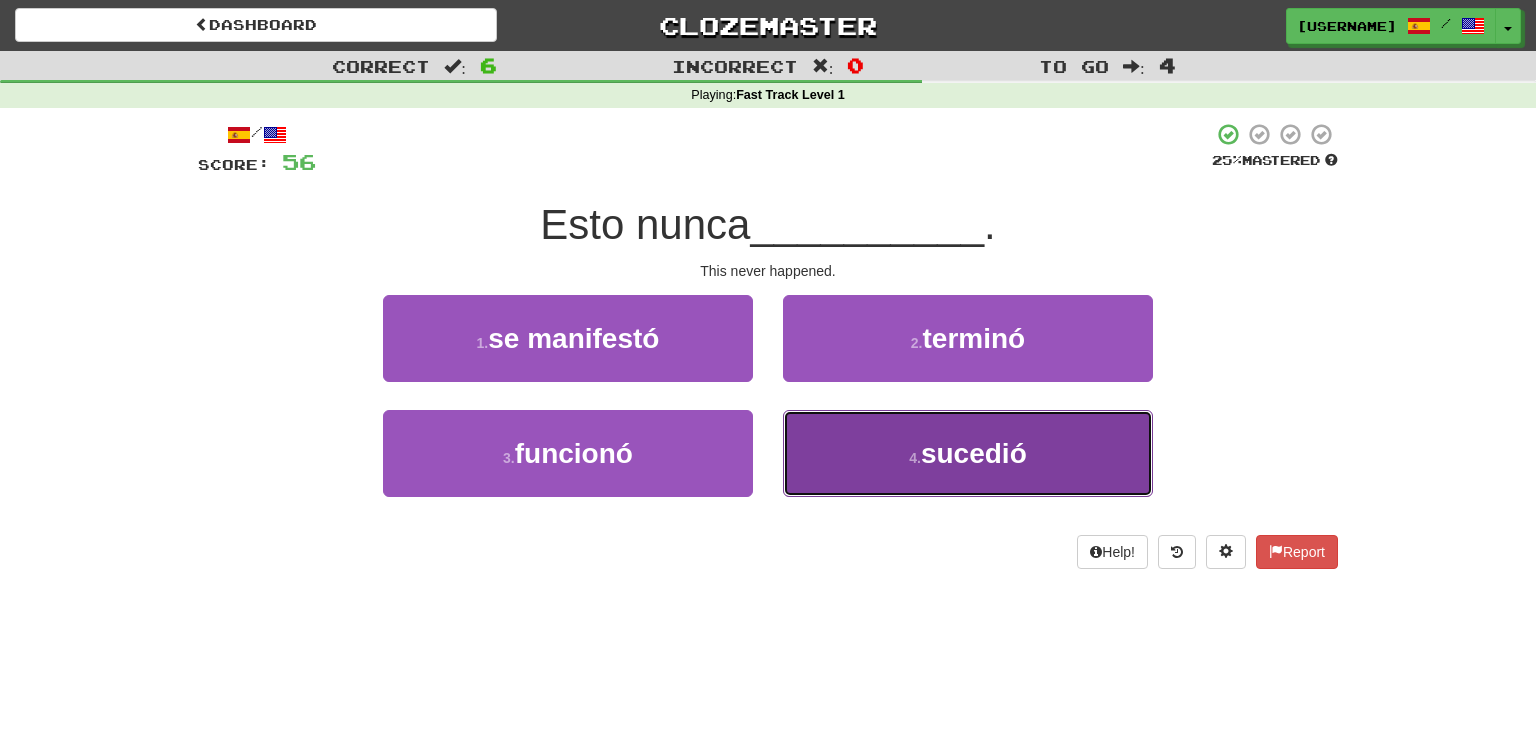 click on "sucedió" at bounding box center [974, 453] 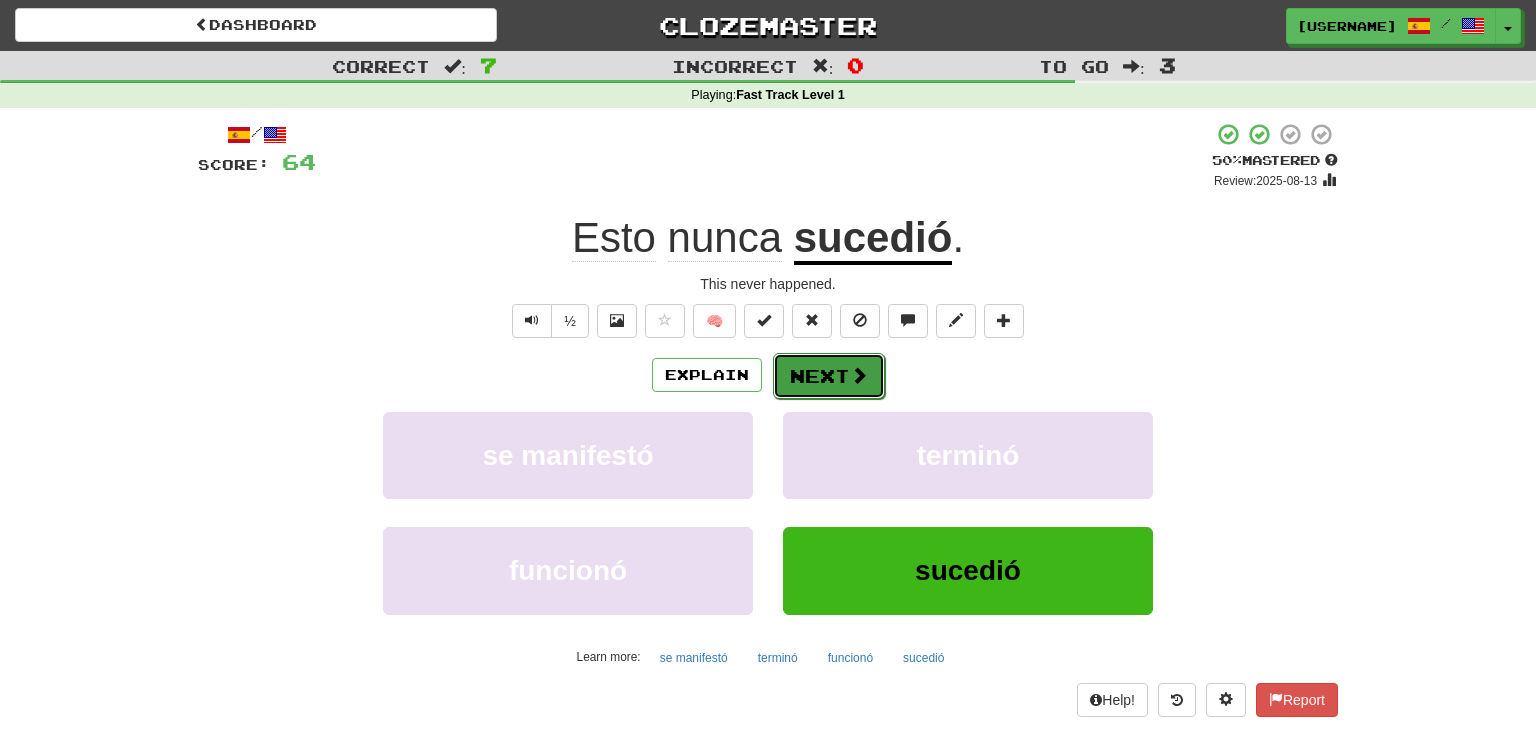 click on "Next" at bounding box center (829, 376) 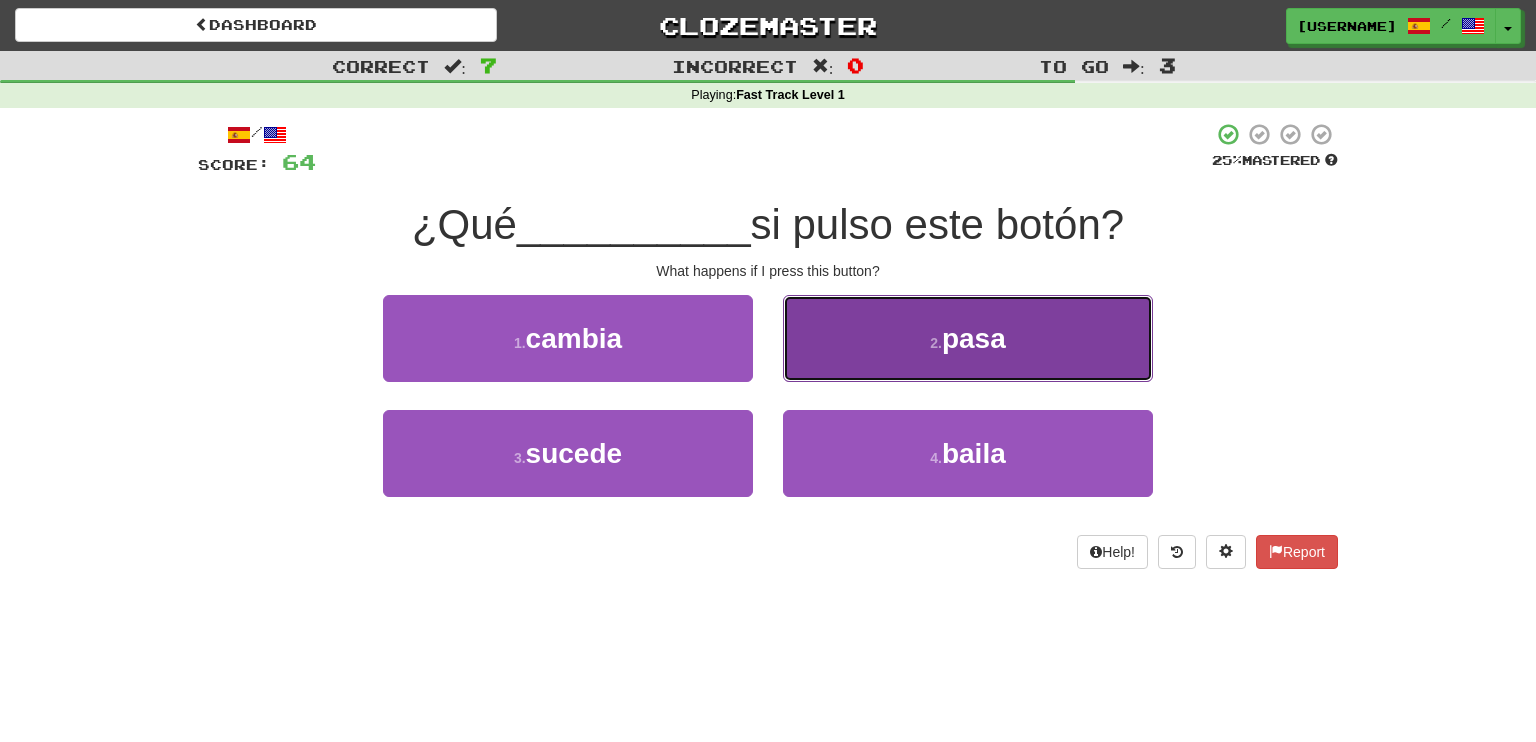 click on "pasa" at bounding box center [974, 338] 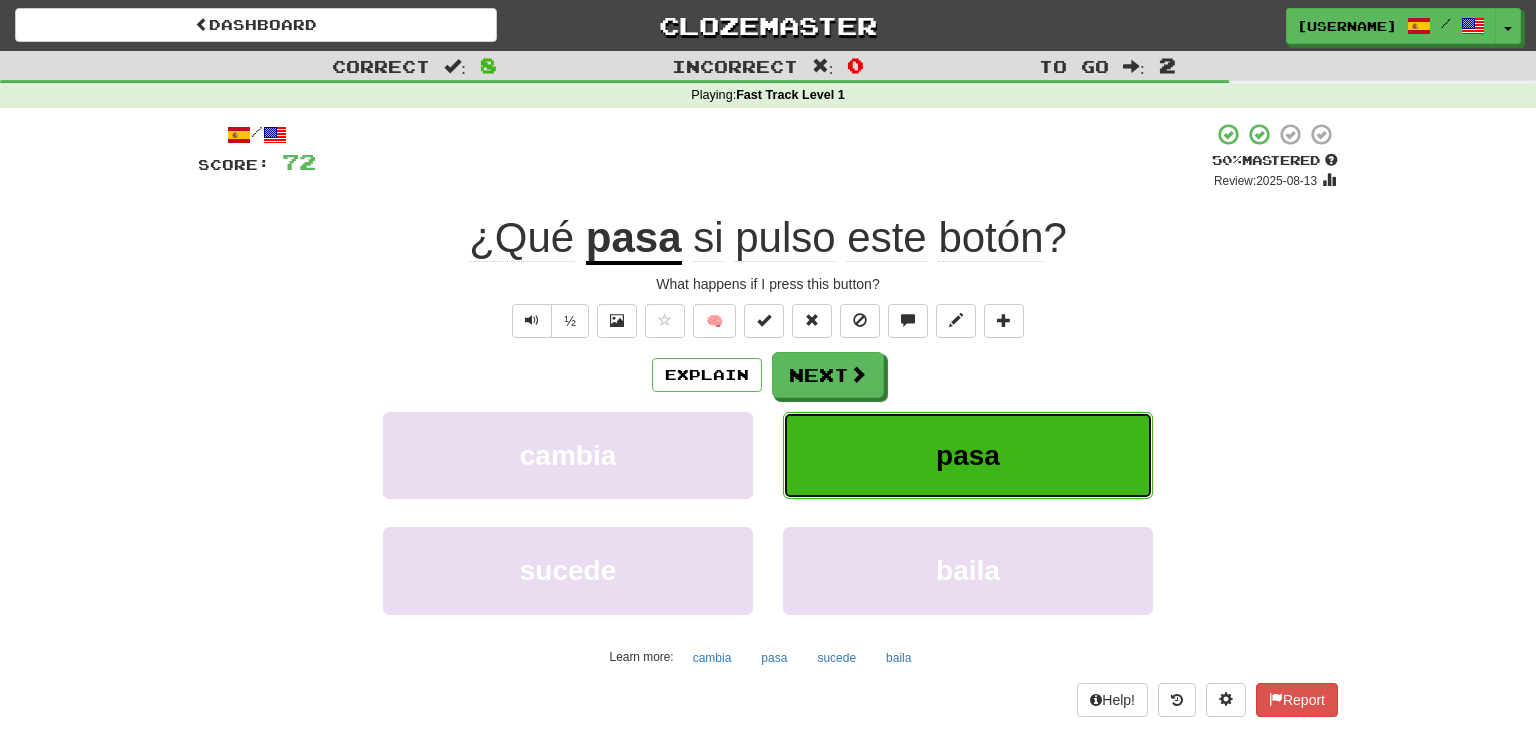 click on "pasa" at bounding box center (968, 455) 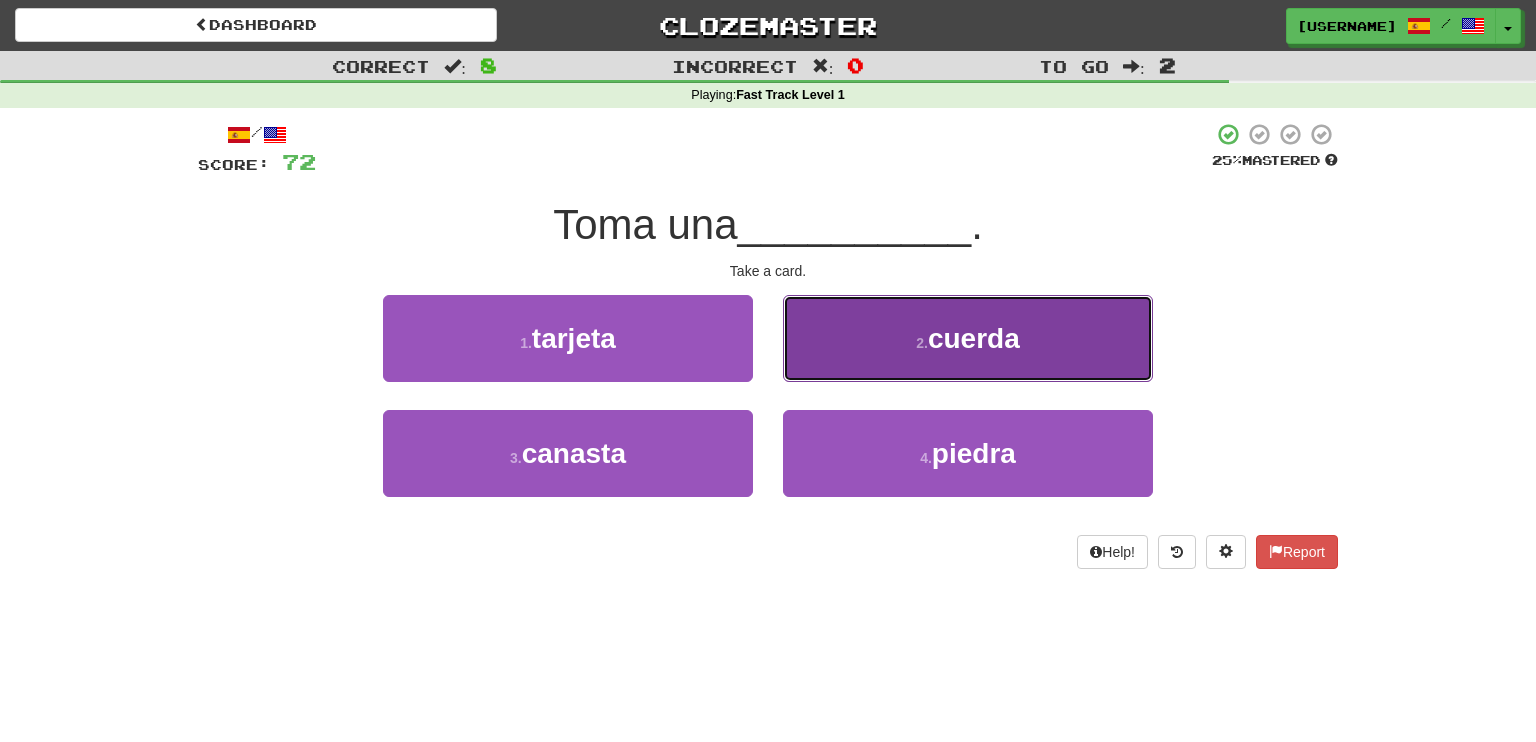 click on "2 .  cuerda" at bounding box center (968, 338) 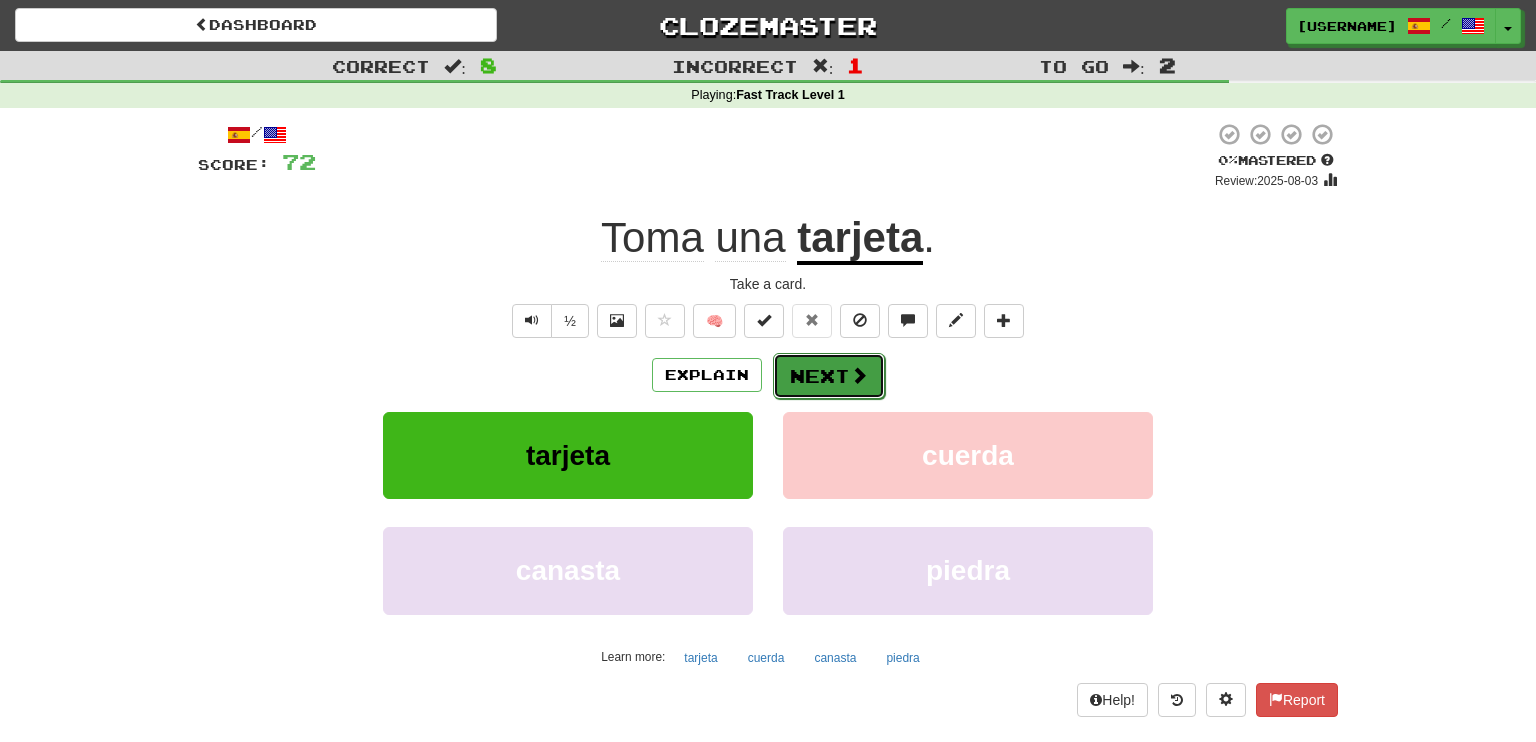 click at bounding box center [859, 375] 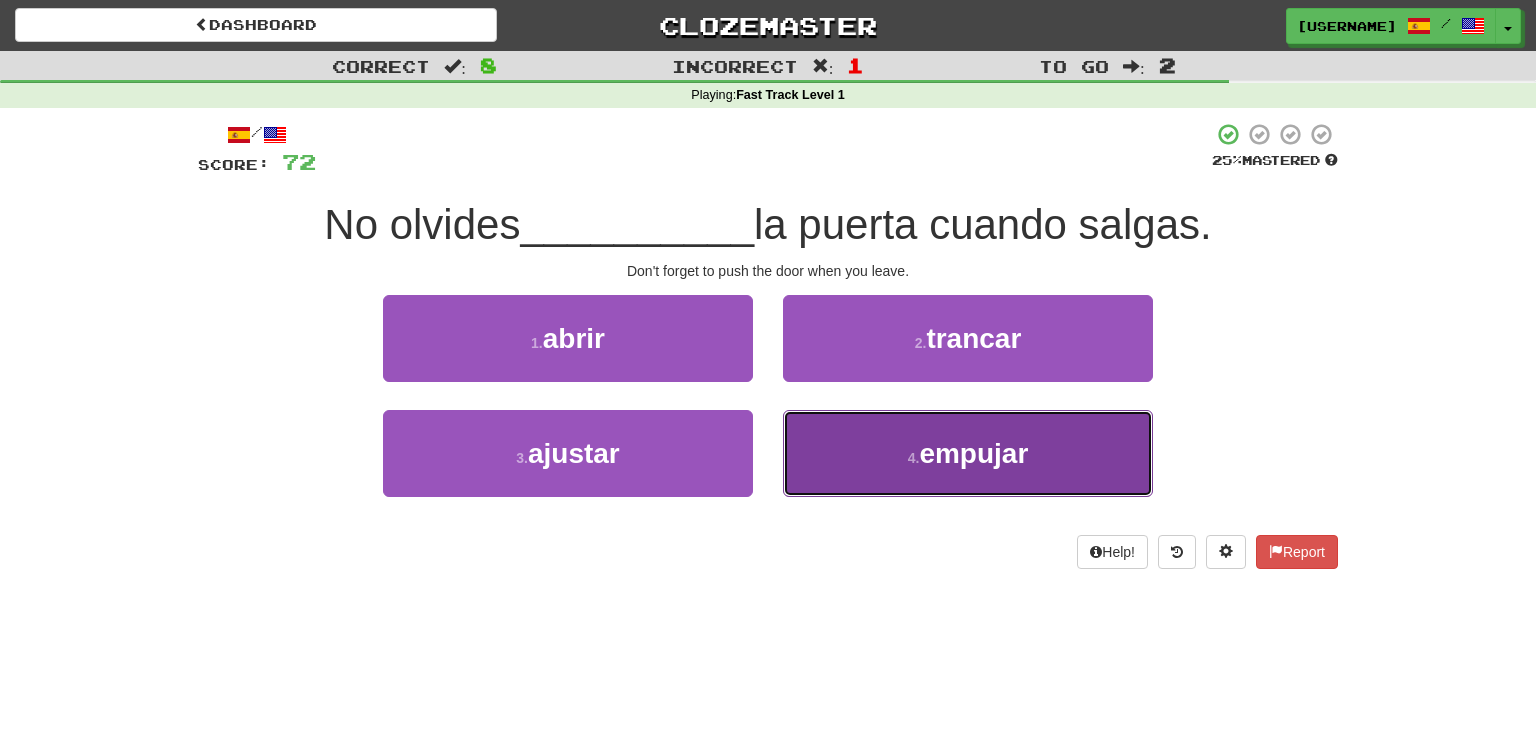click on "empujar" at bounding box center [973, 453] 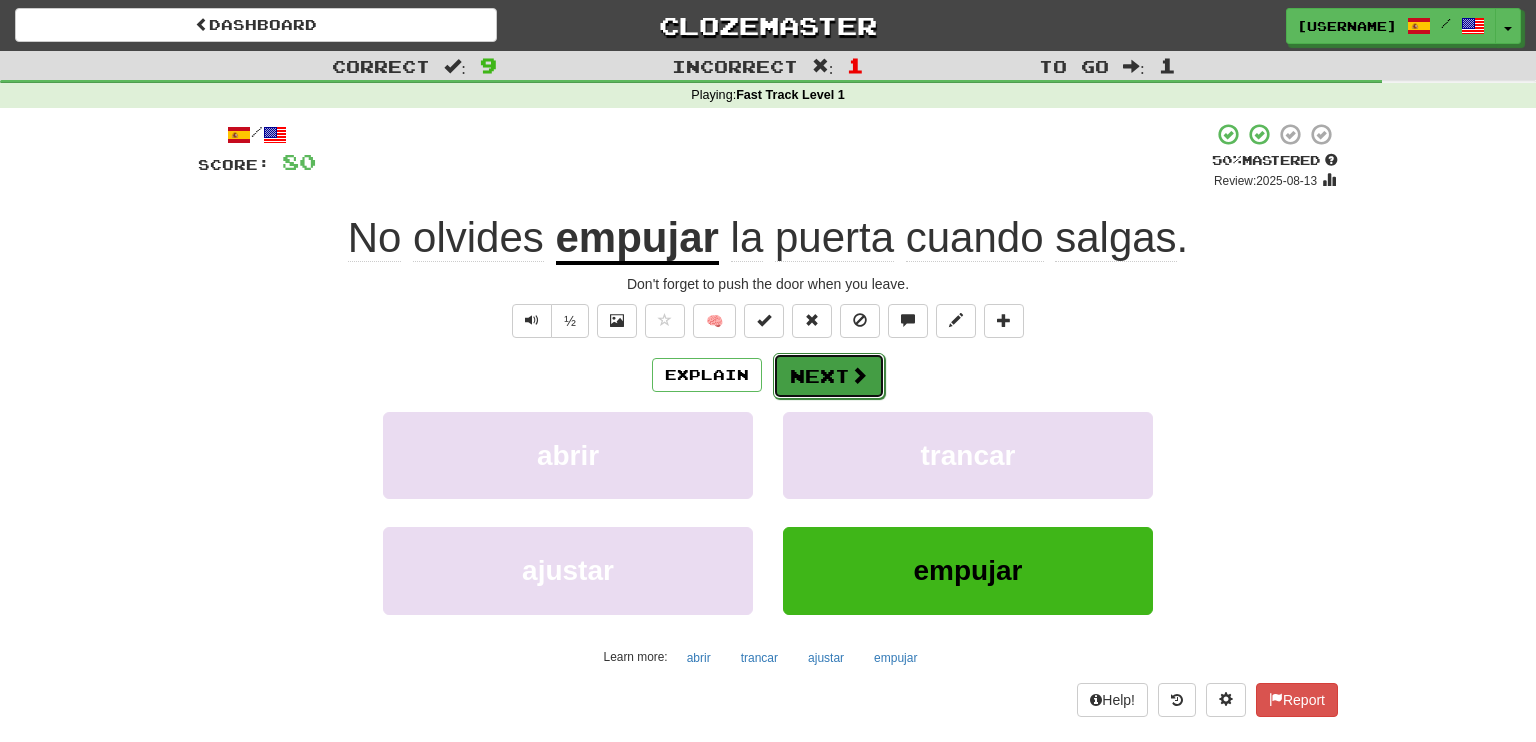 click on "Next" at bounding box center (829, 376) 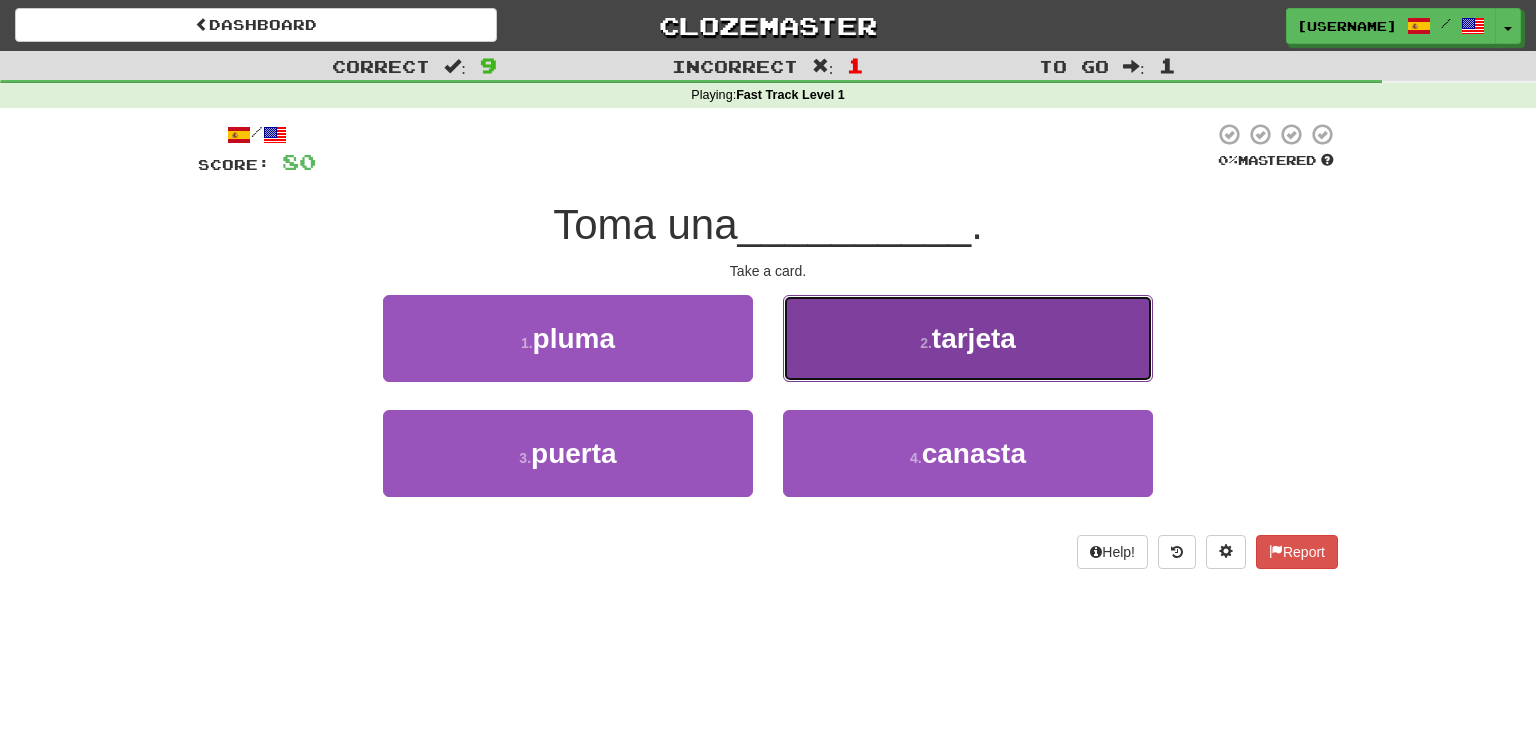 click on "2 .  tarjeta" at bounding box center (968, 338) 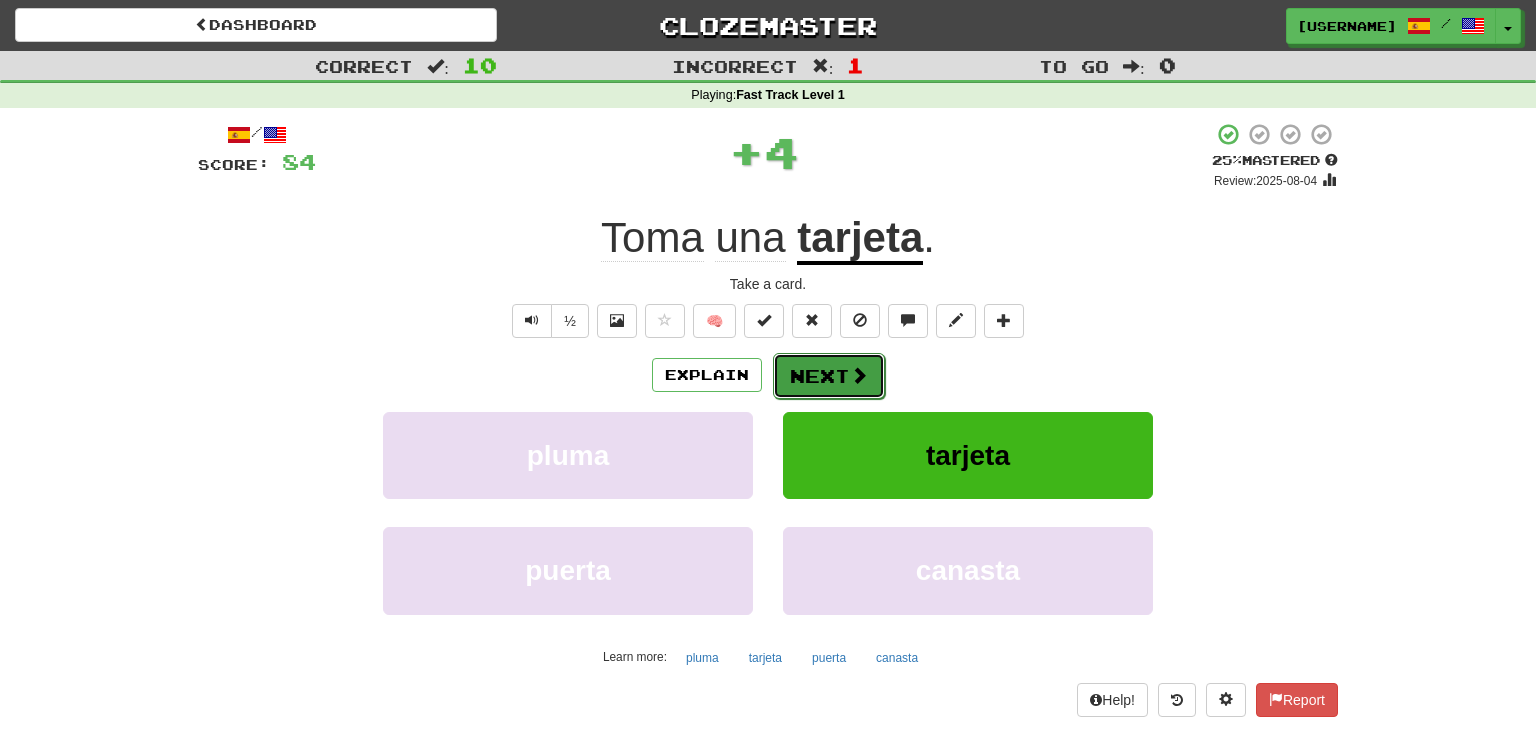 click on "Next" at bounding box center (829, 376) 